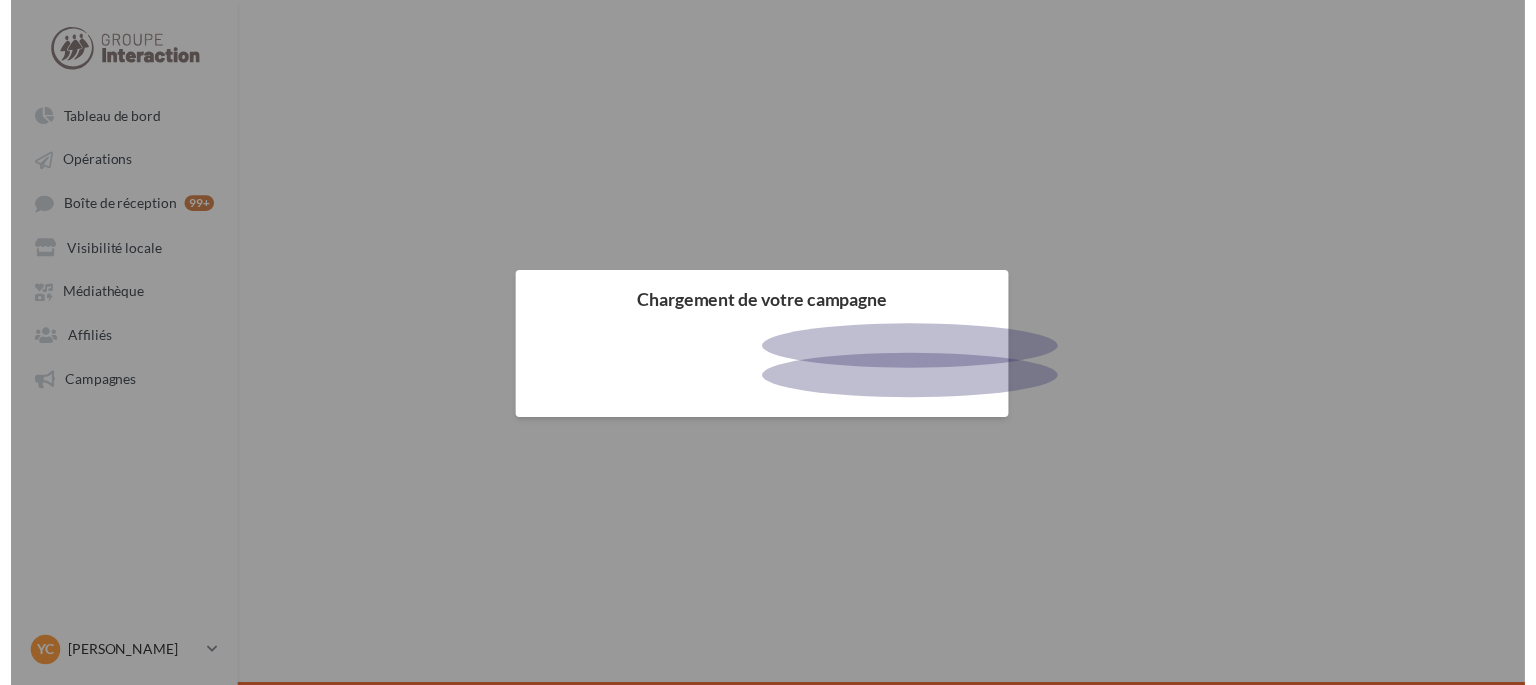 scroll, scrollTop: 0, scrollLeft: 0, axis: both 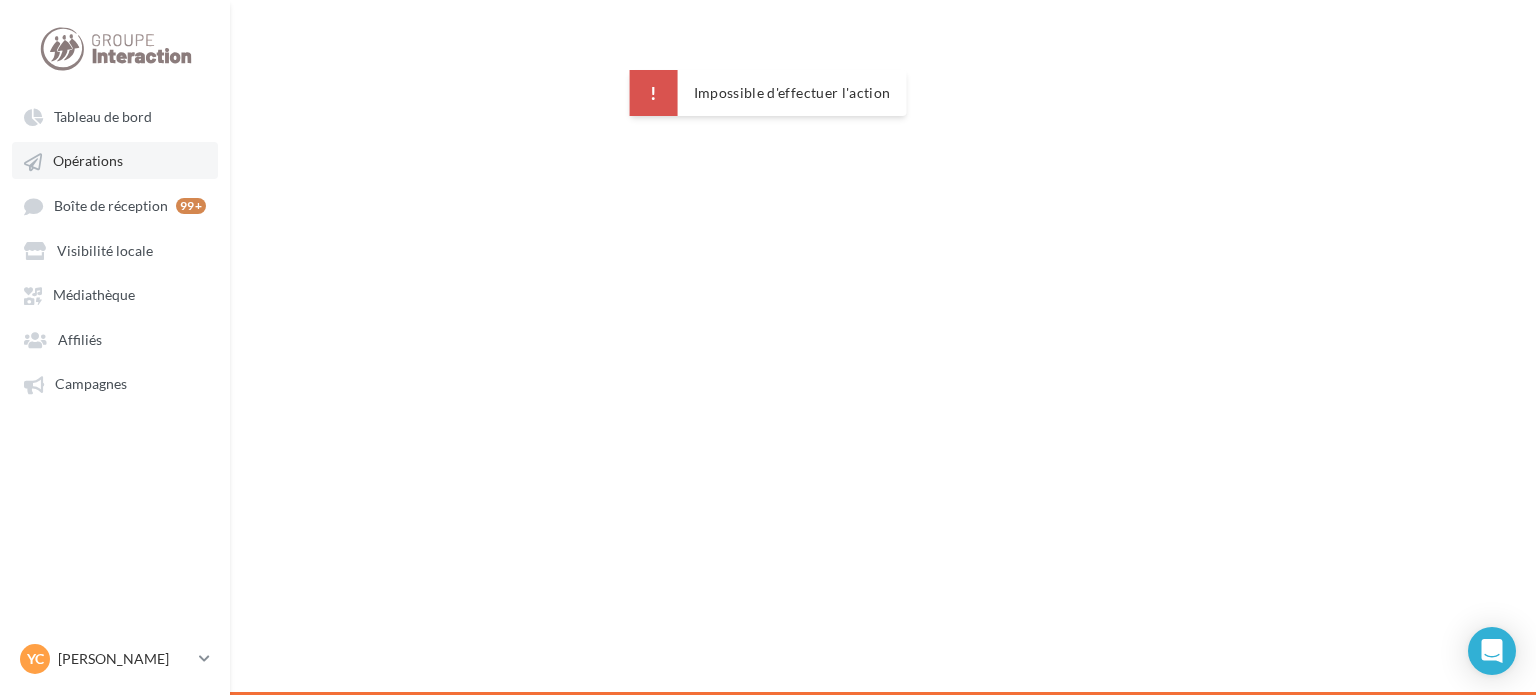 click on "Opérations" at bounding box center [115, 160] 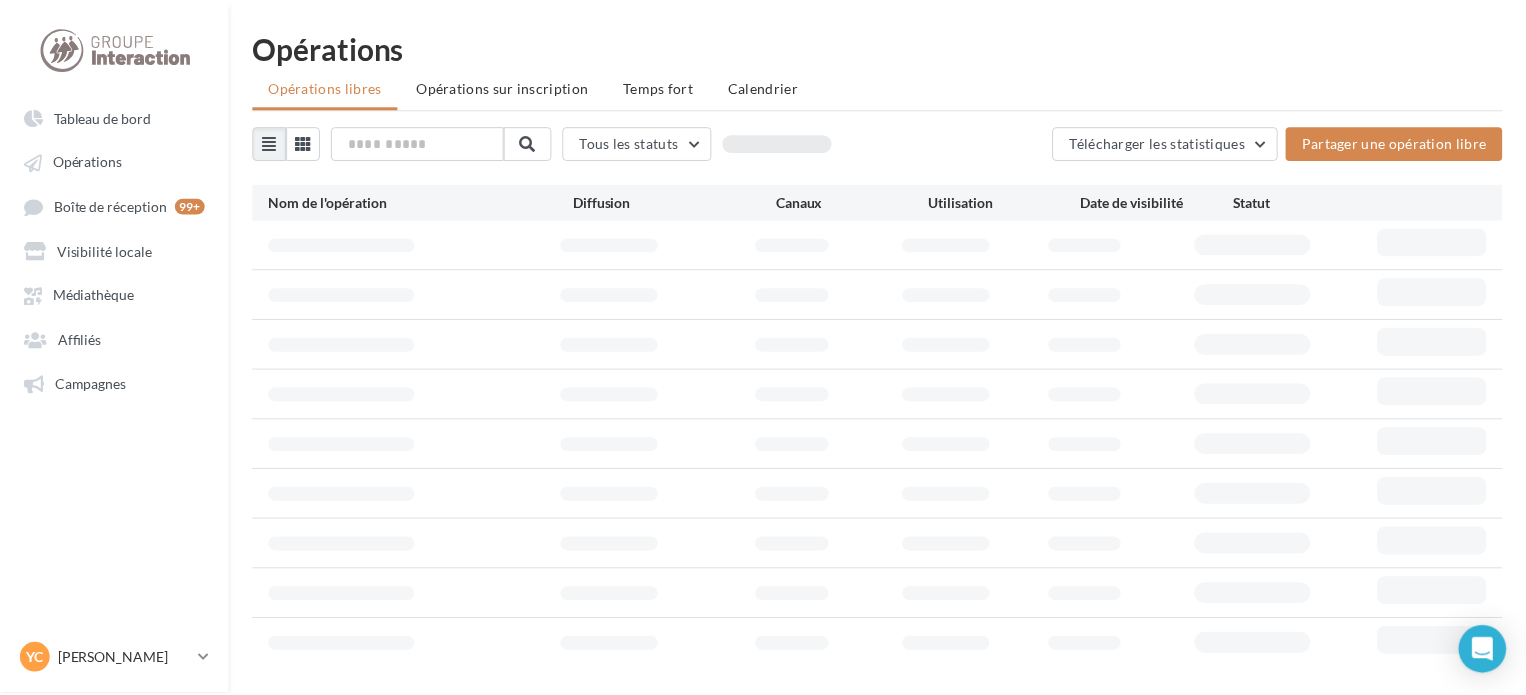 scroll, scrollTop: 0, scrollLeft: 0, axis: both 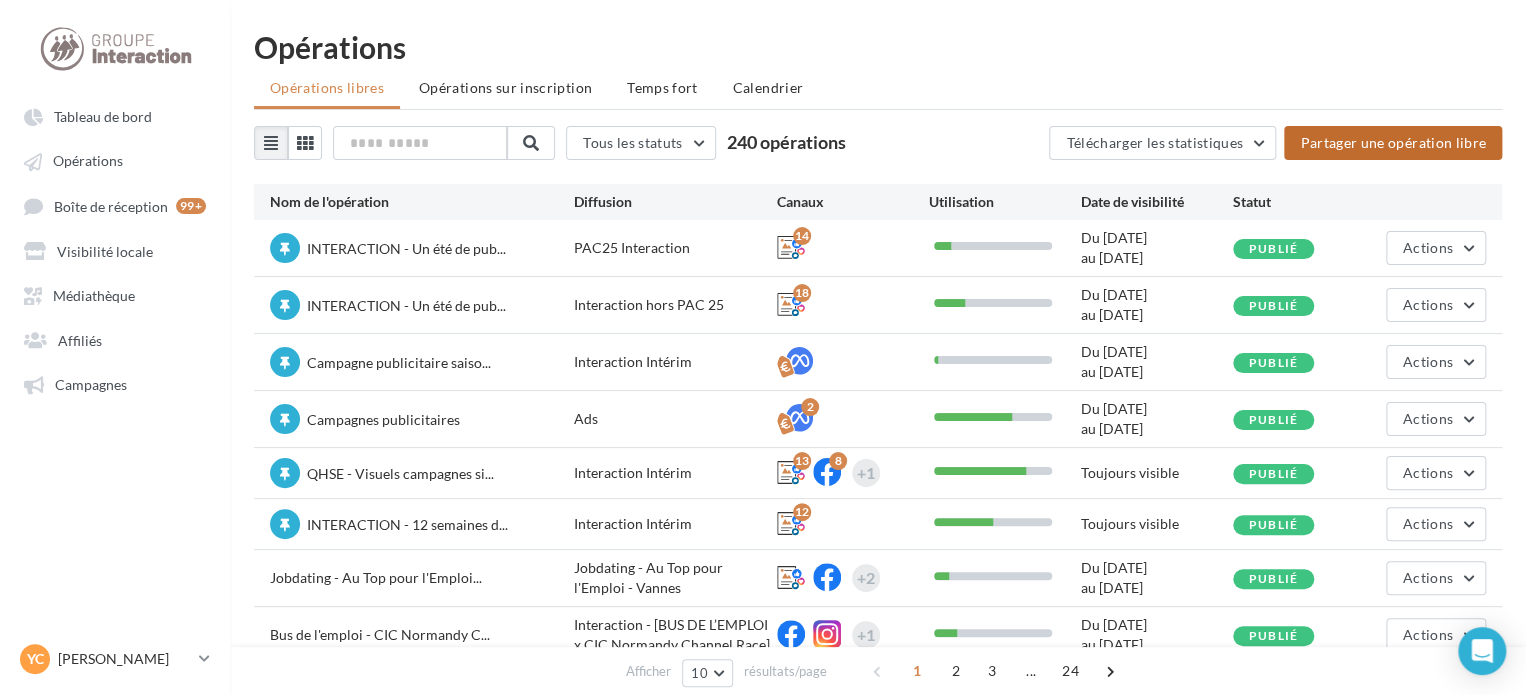 click on "Partager une opération libre" at bounding box center [1393, 143] 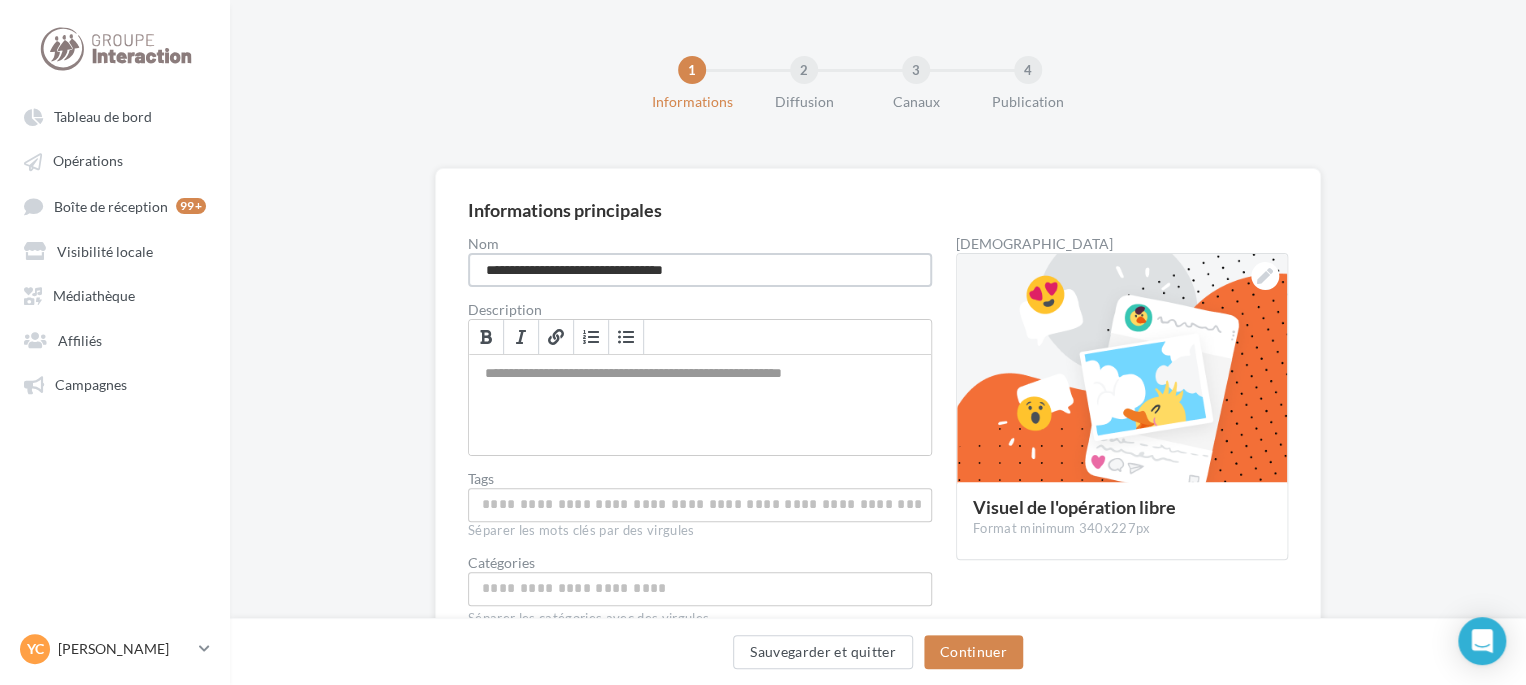 click on "**********" at bounding box center [700, 270] 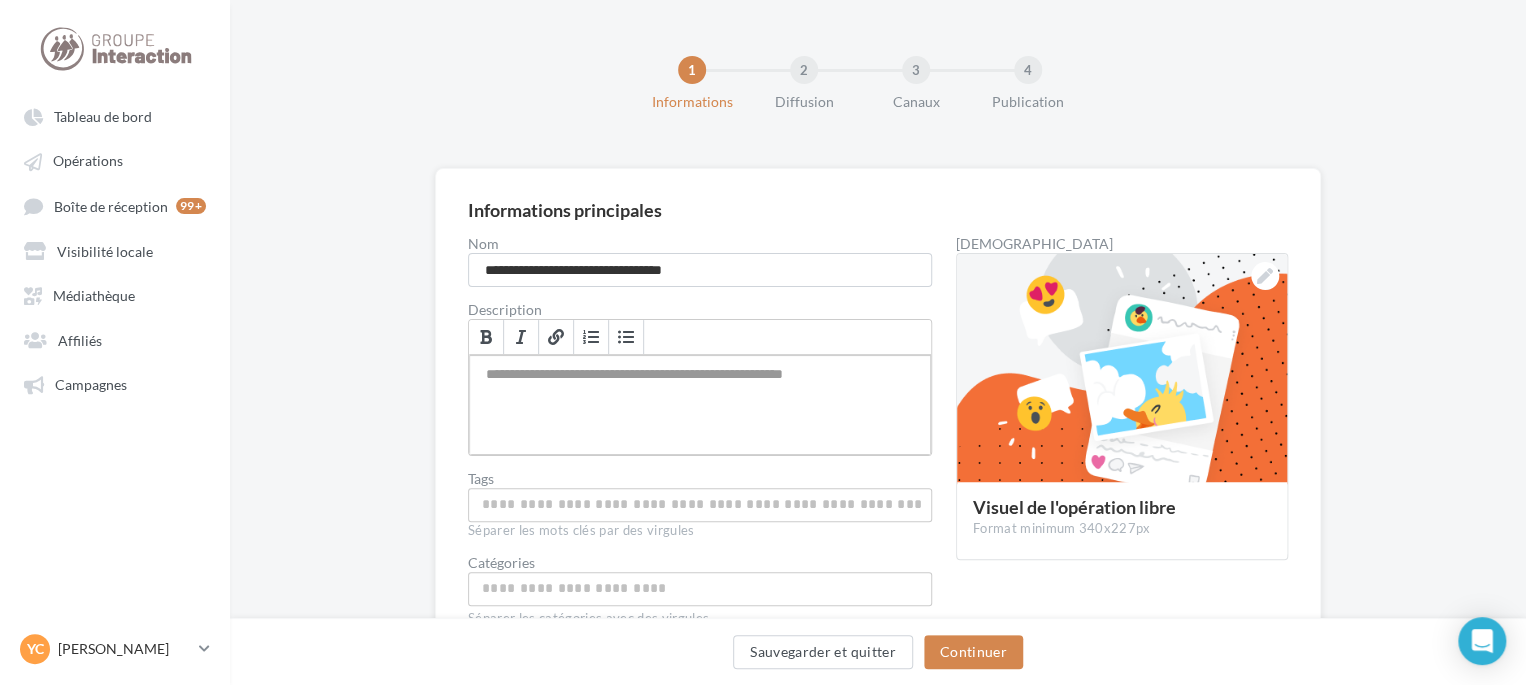 click at bounding box center [700, 405] 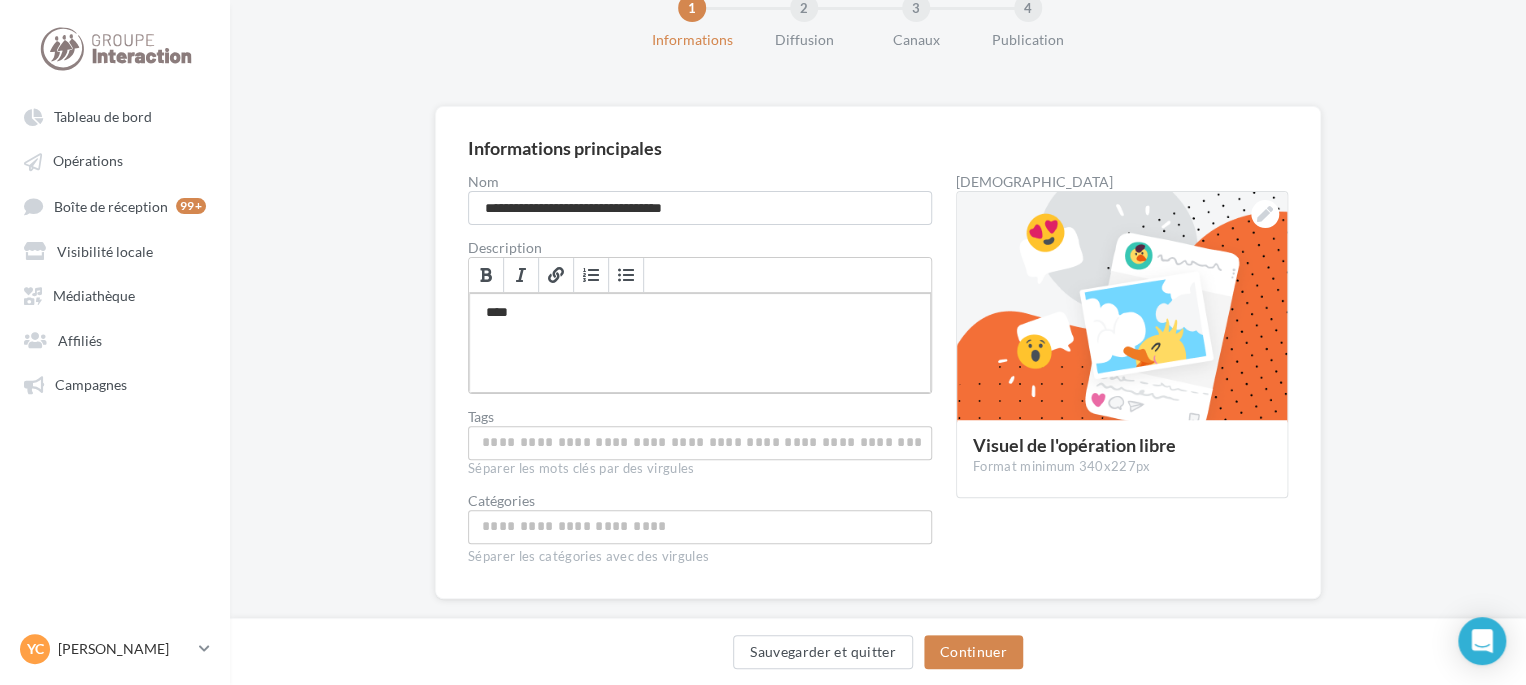 scroll, scrollTop: 92, scrollLeft: 0, axis: vertical 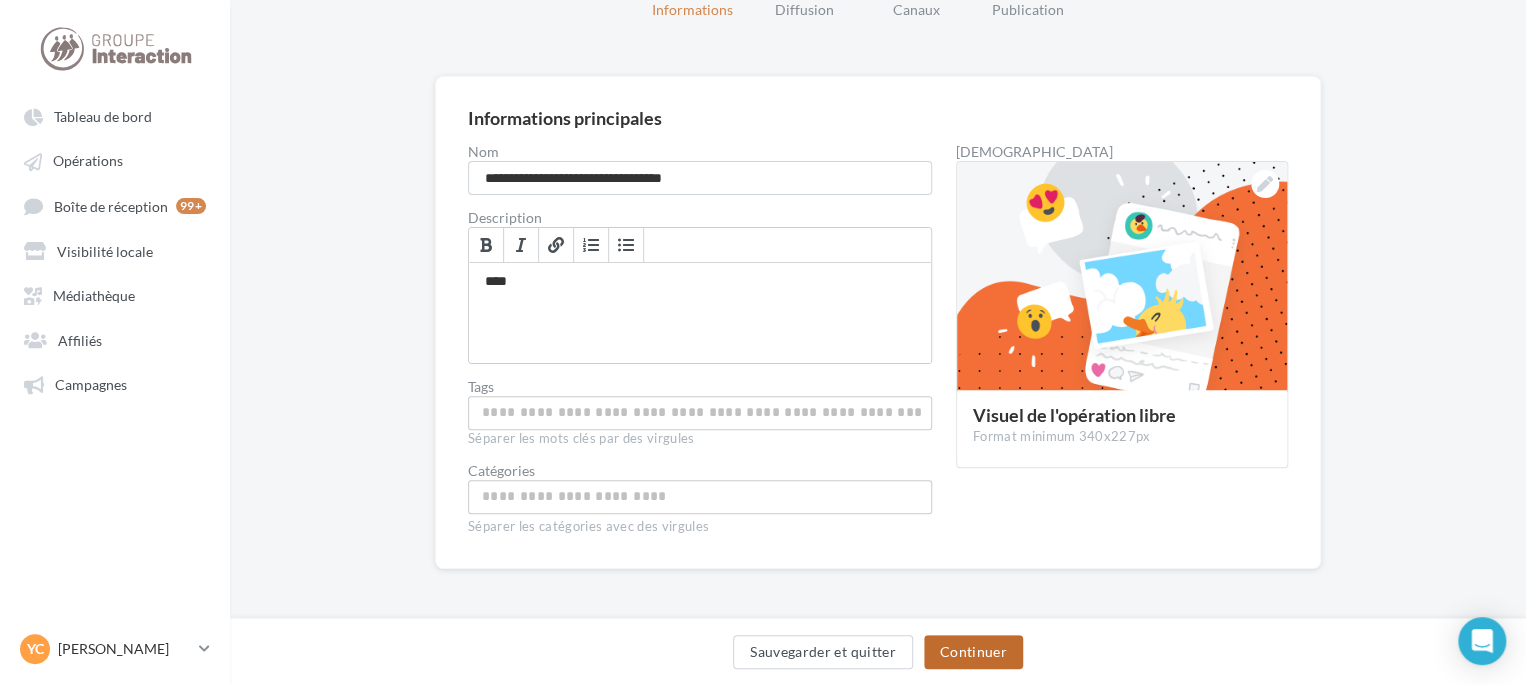 click on "Continuer" at bounding box center [973, 652] 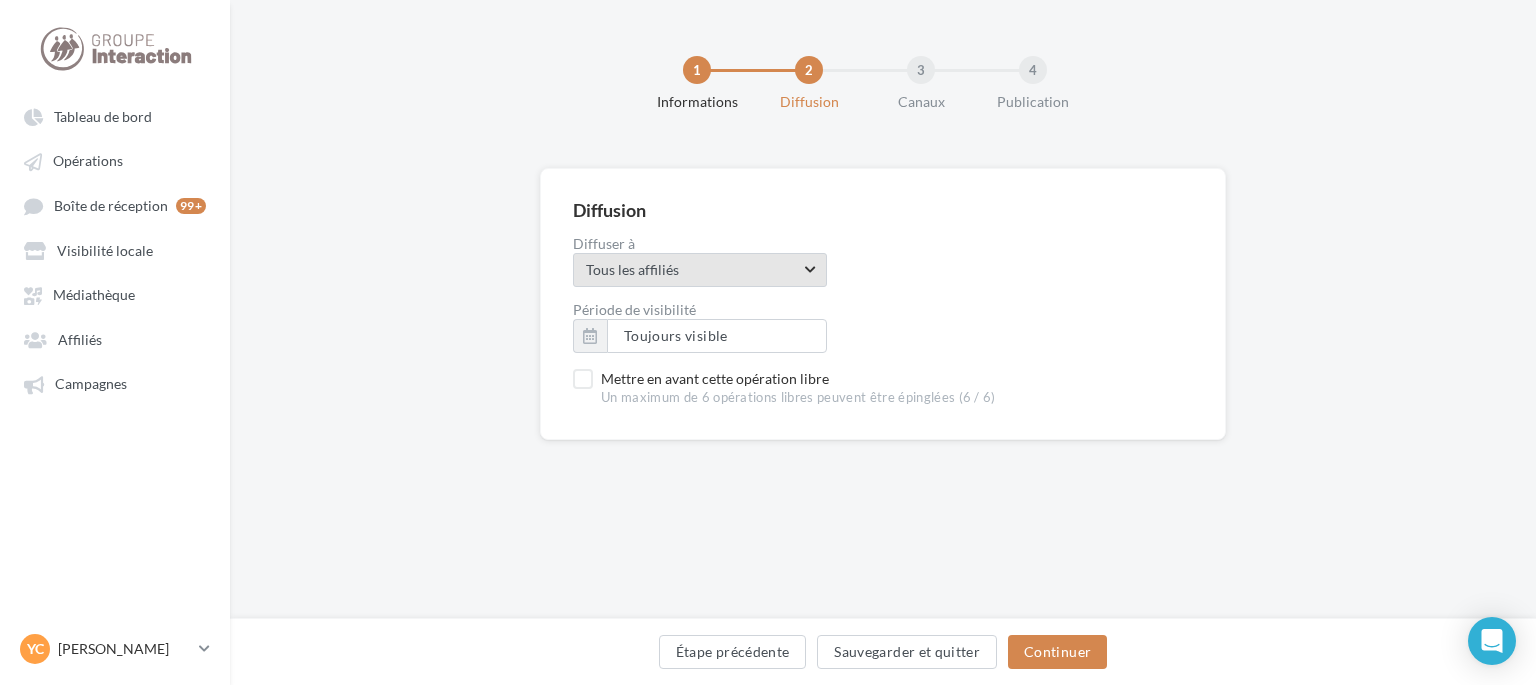 click on "Tous les affiliés" at bounding box center (693, 270) 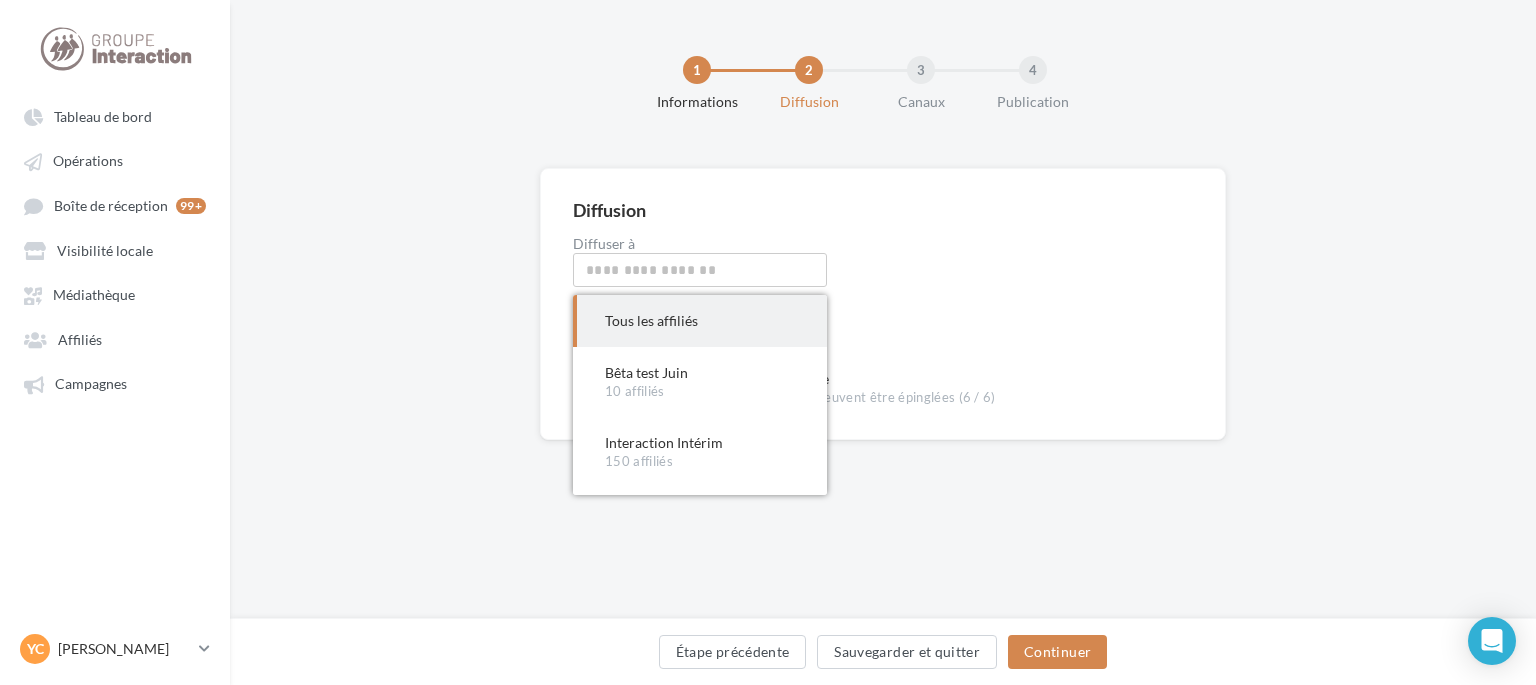 click on "Période de visibilité" at bounding box center [883, 310] 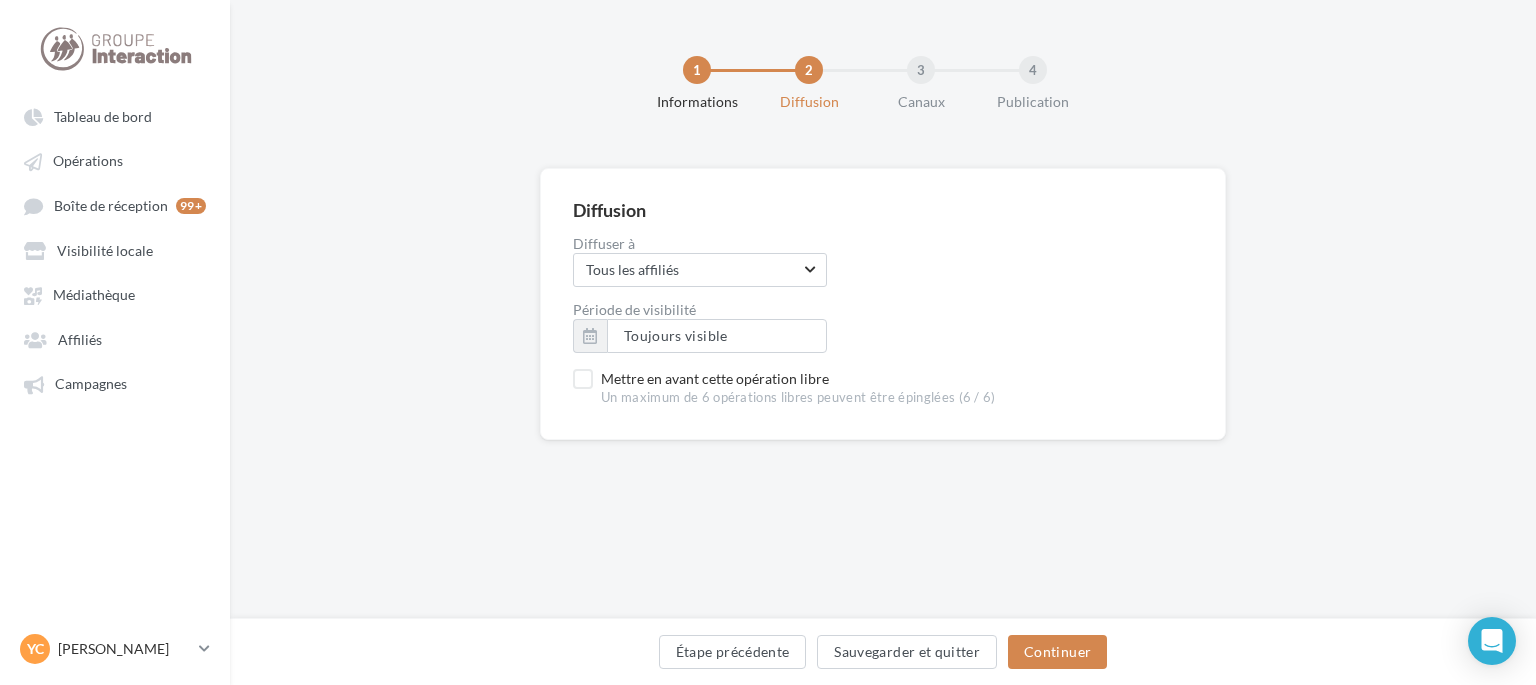 click on "Diffusion Diffuser à Tous les affiliés   Tous les affiliés       Aucun choix disponible Merci de spécifier le partage Période de visibilité   Toujours visible    Mettre en avant cette opération libre  Un maximum de 6 opérations libres peuvent être épinglées (6 / 6)" at bounding box center (883, 304) 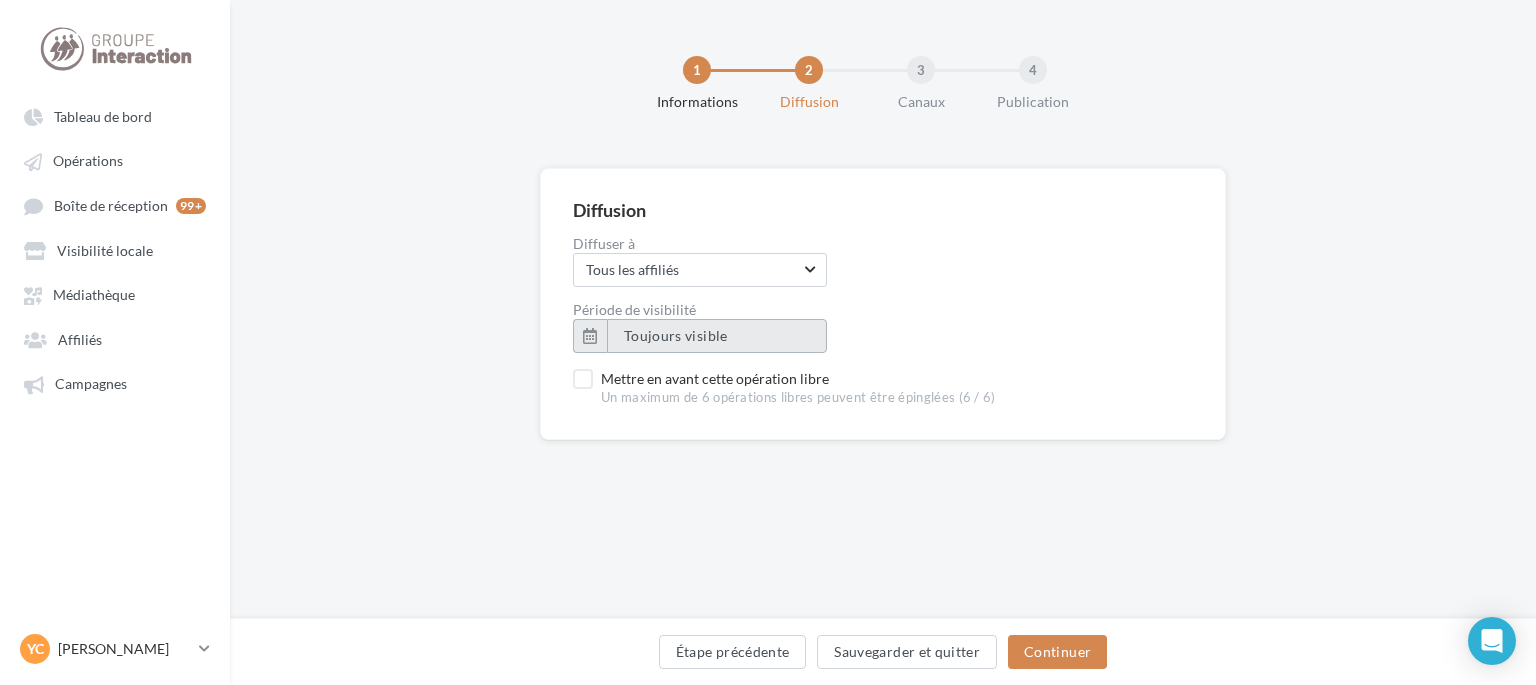 click on "Toujours visible" at bounding box center (717, 336) 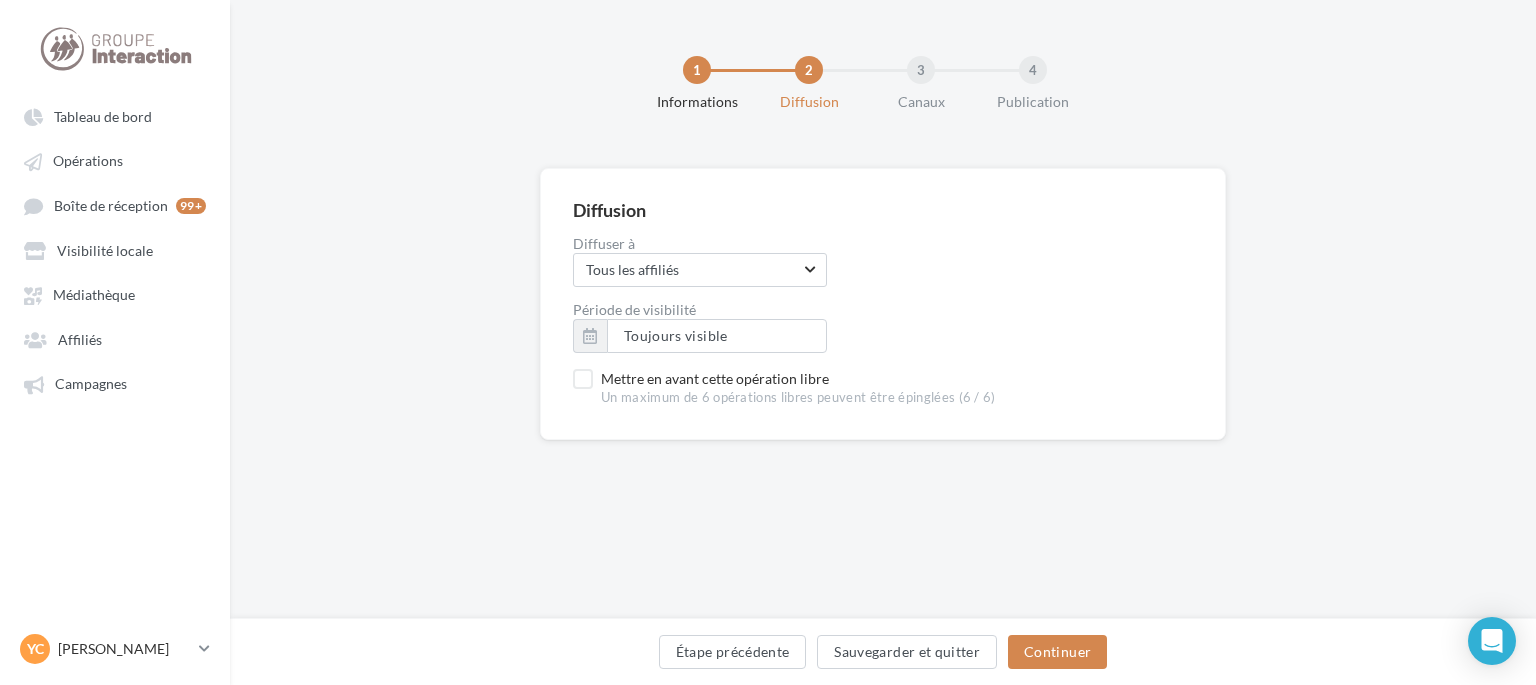 click on "Période de visibilité   Toujours visible" at bounding box center (883, 328) 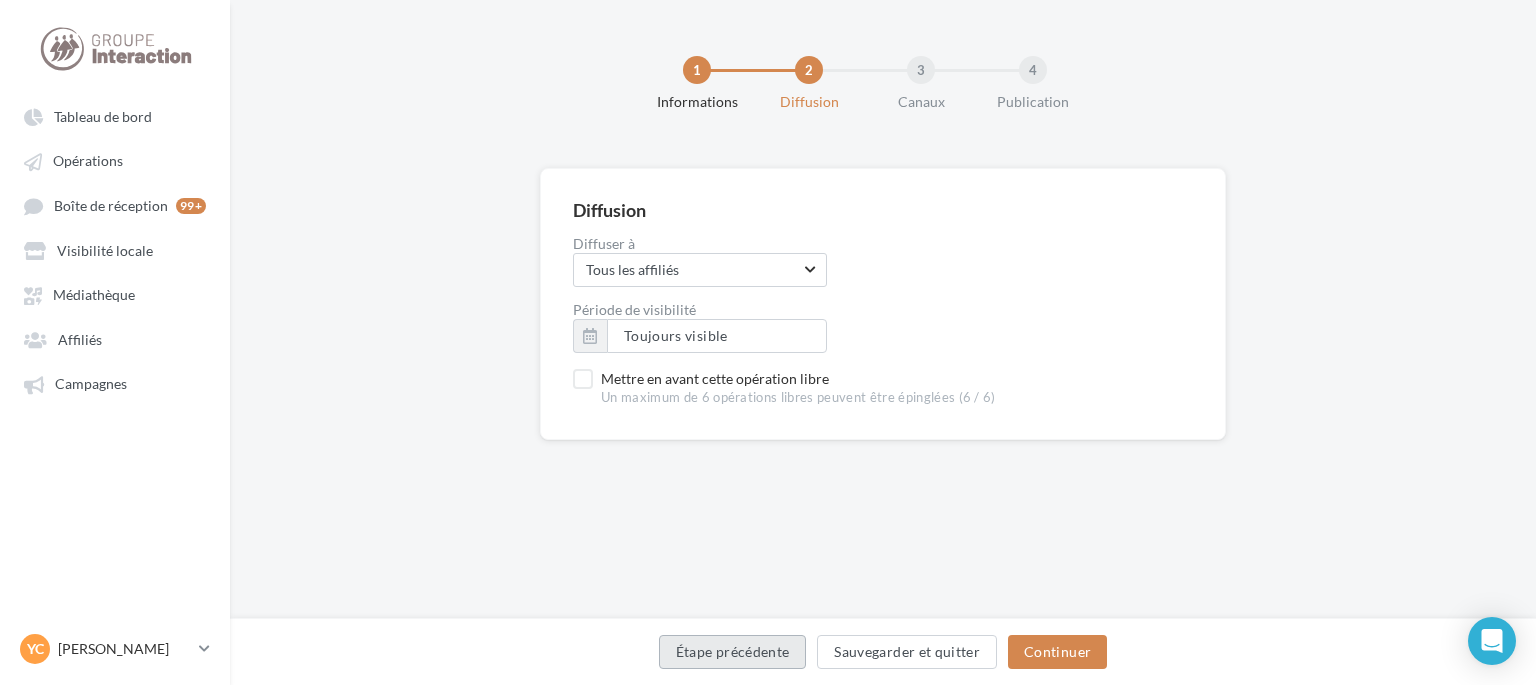 click on "Étape précédente" at bounding box center (733, 652) 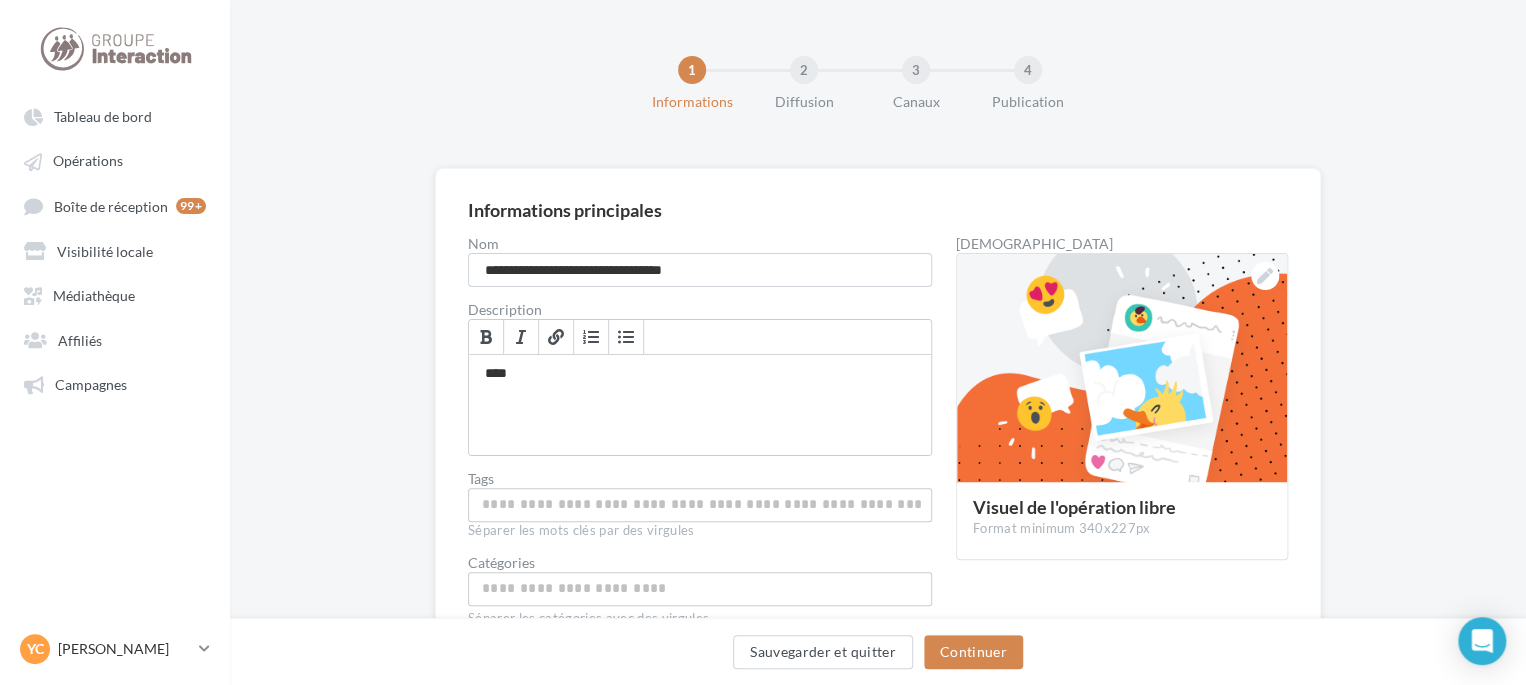 click on "Sauvegarder et quitter    Continuer" at bounding box center [878, 656] 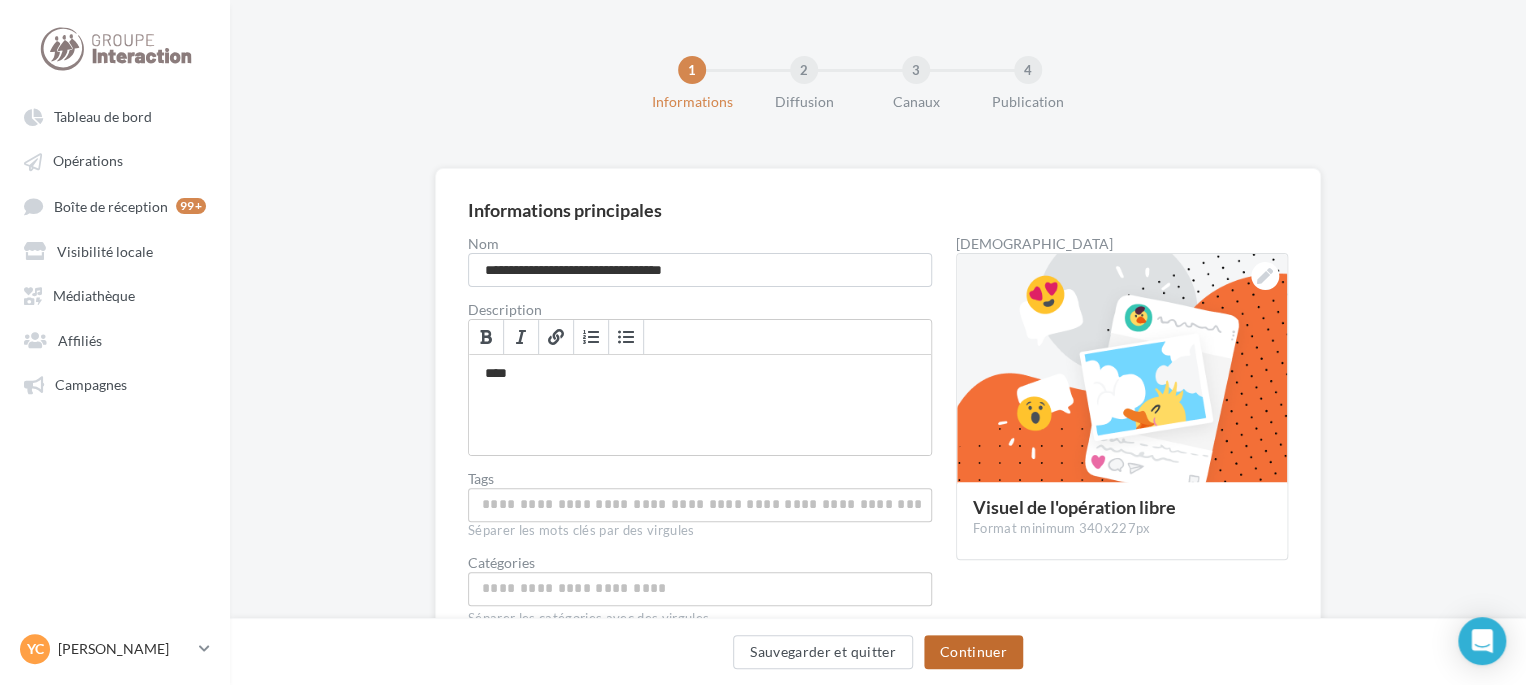 click on "Continuer" at bounding box center [973, 652] 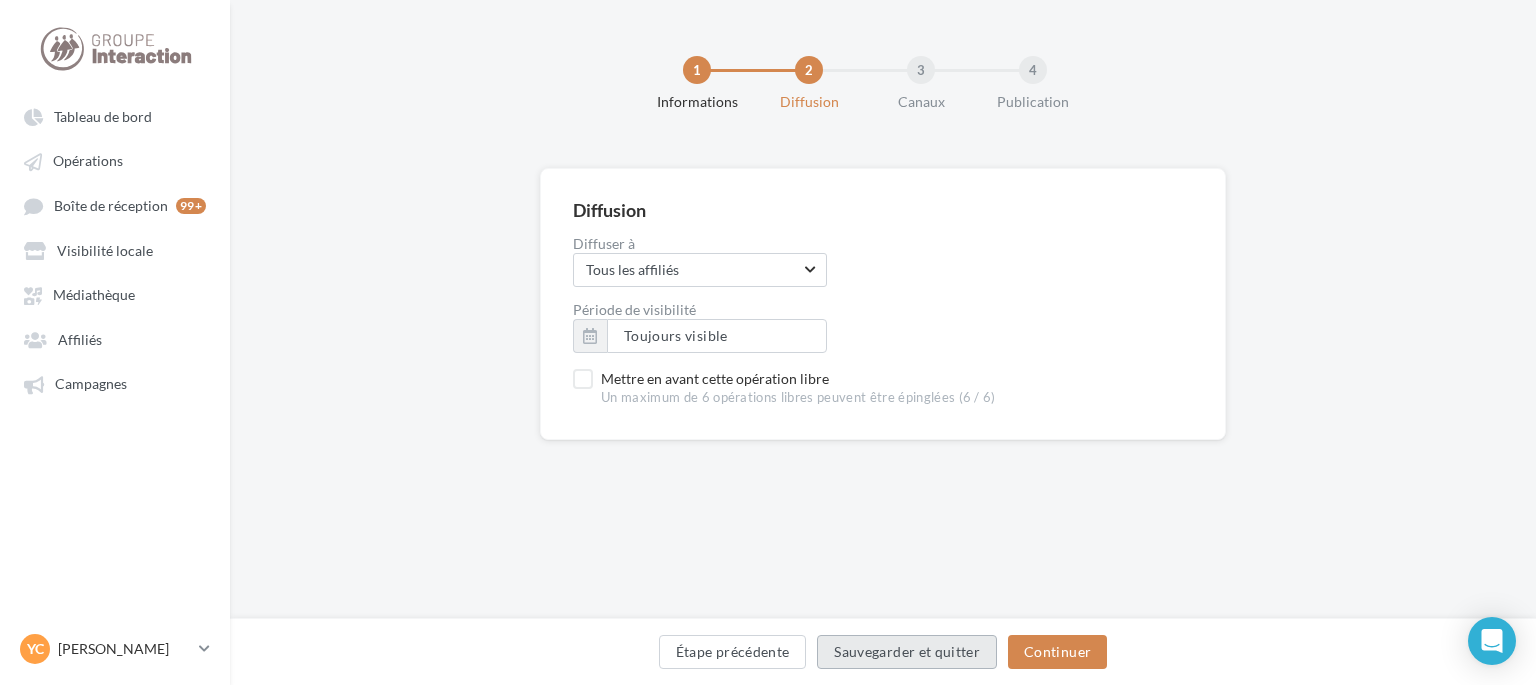 click on "Sauvegarder et quitter" at bounding box center (907, 652) 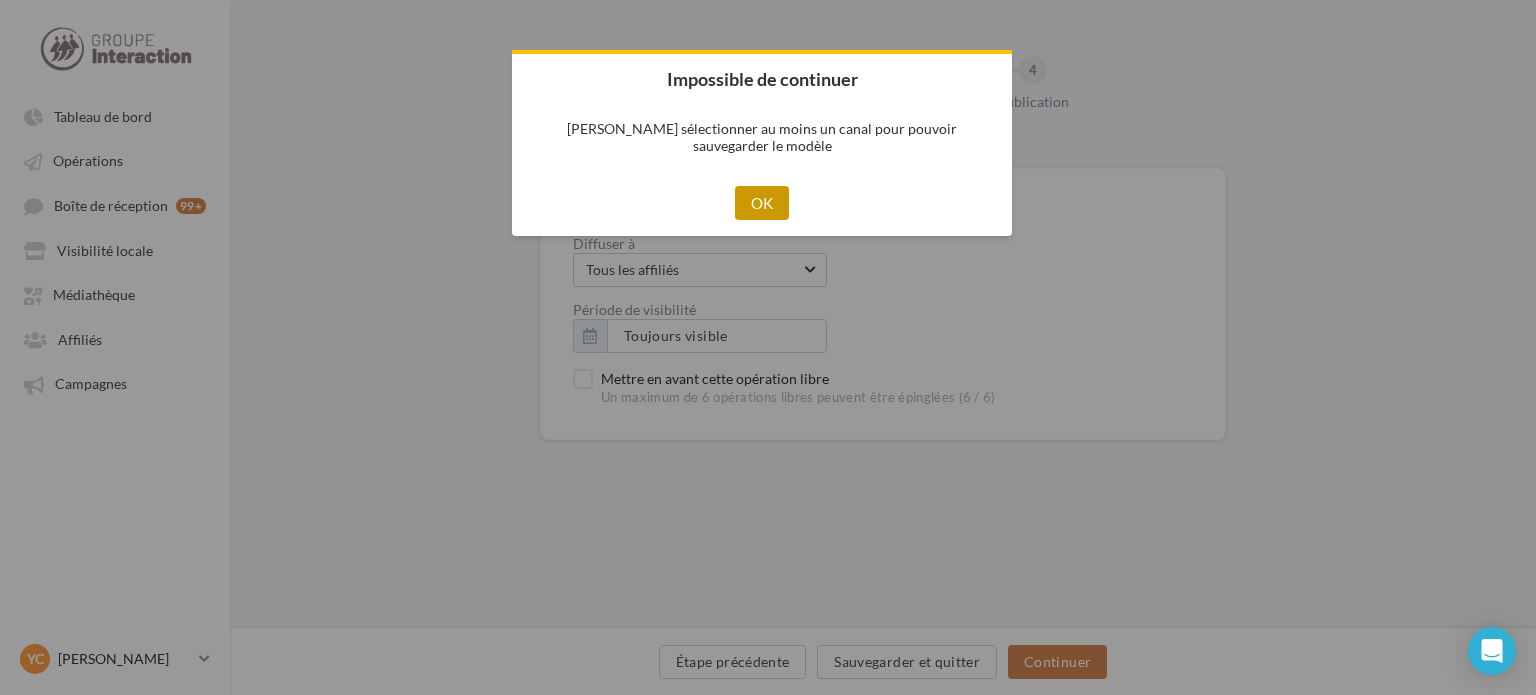 click on "OK" at bounding box center [762, 203] 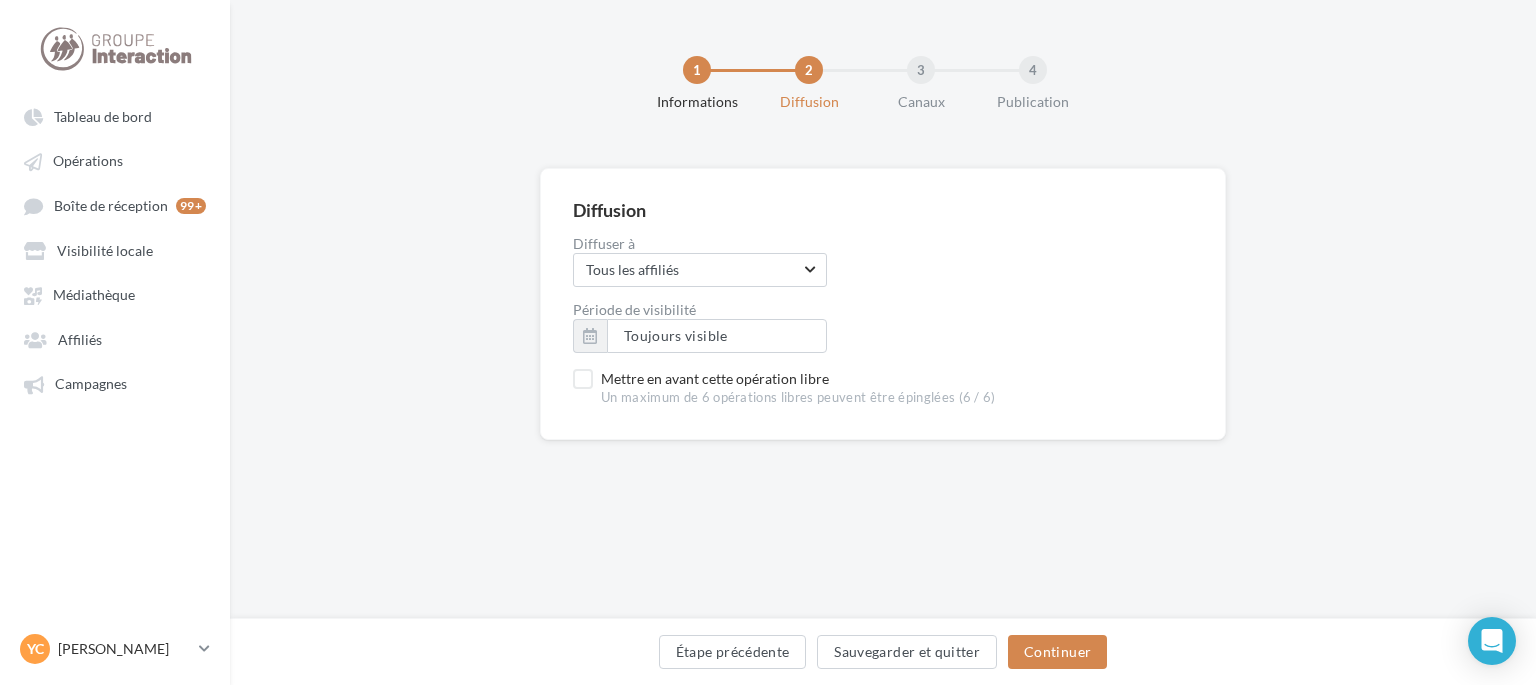 click on "Diffusion Diffuser à Tous les affiliés   Tous les affiliés       Aucun choix disponible Merci de spécifier le partage Période de visibilité   Toujours visible    Mettre en avant cette opération libre  Un maximum de 6 opérations libres peuvent être épinglées (6 / 6)" at bounding box center (883, 304) 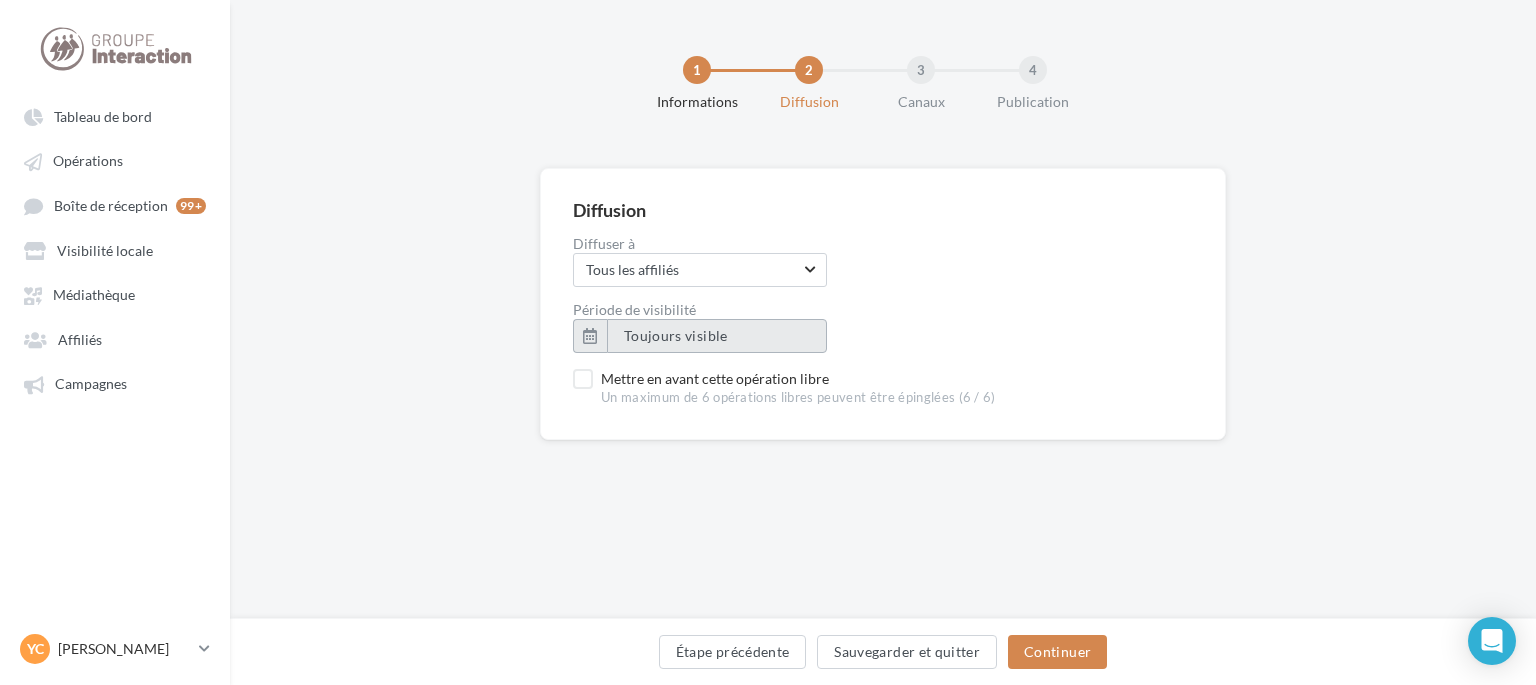 click on "Toujours visible" at bounding box center [717, 336] 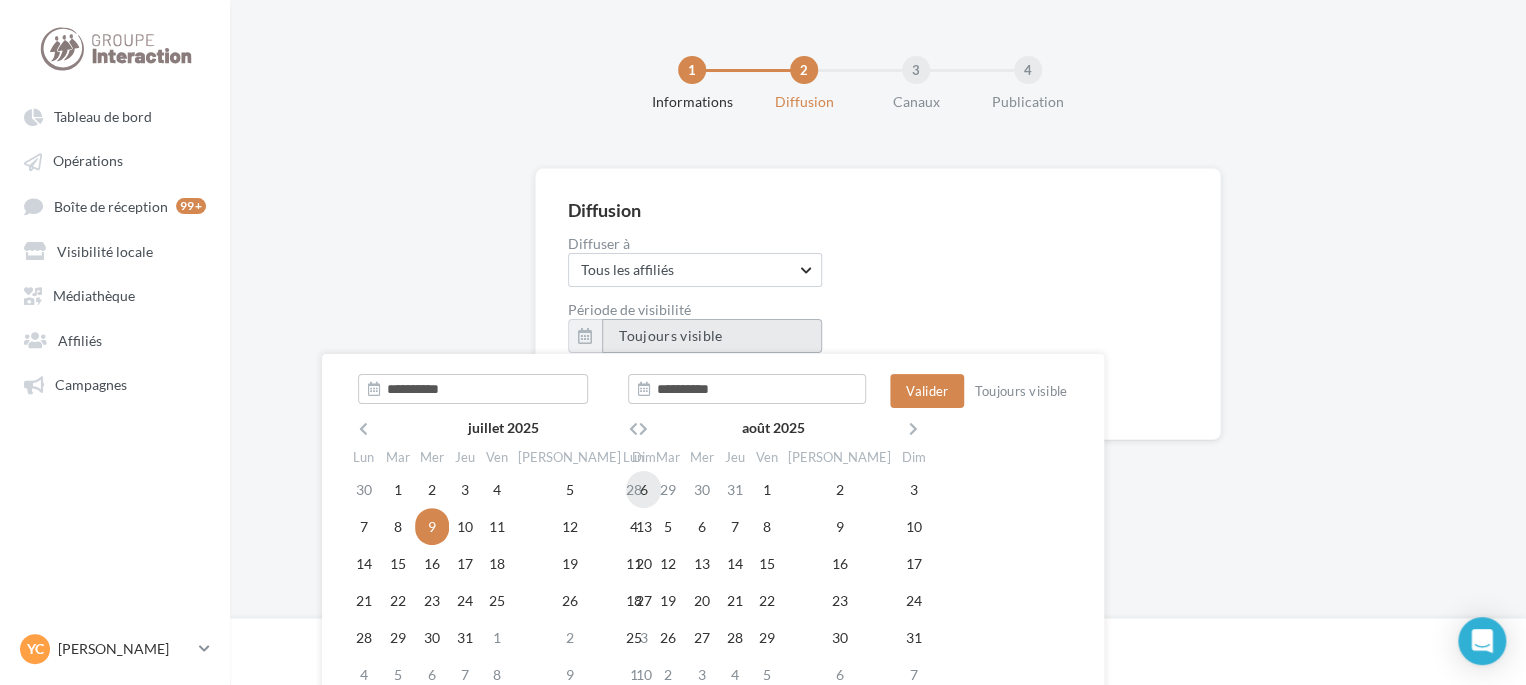 type on "**********" 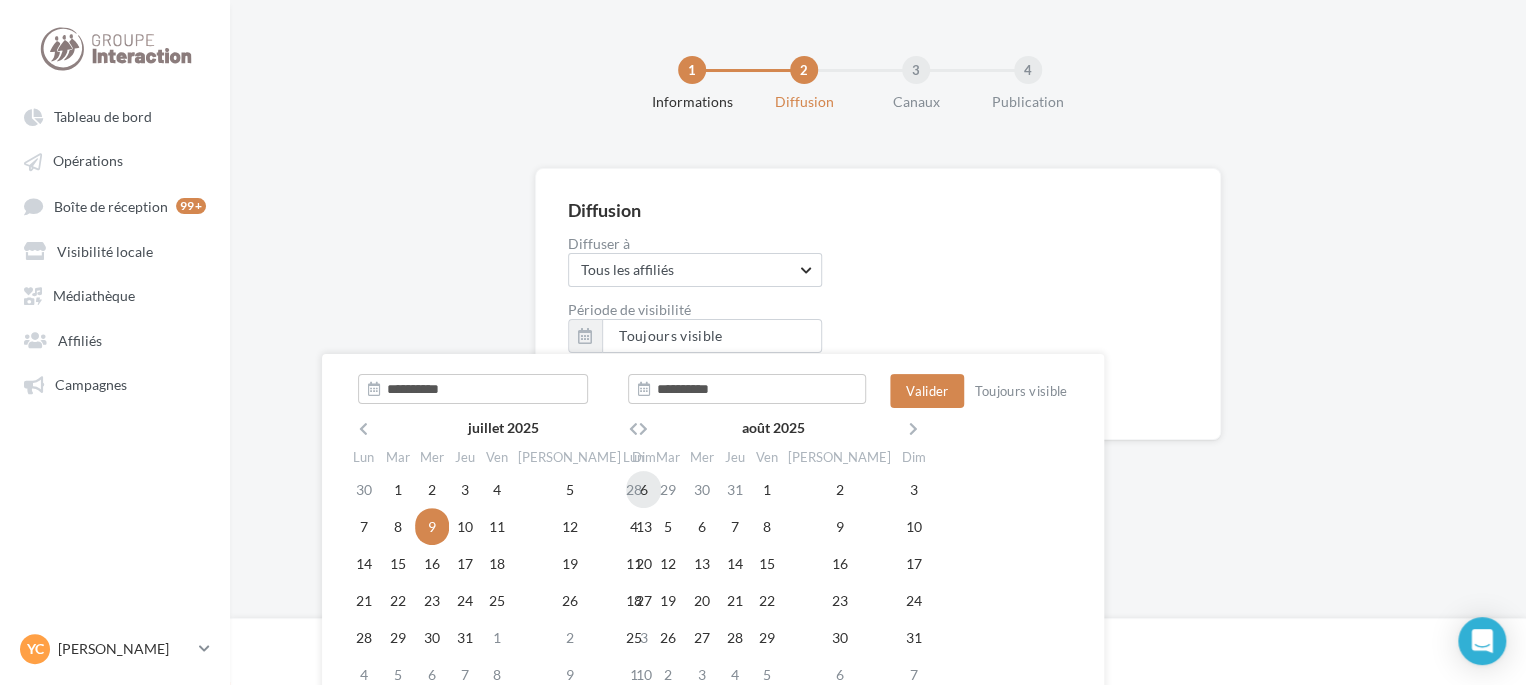 click on "6" at bounding box center (643, 489) 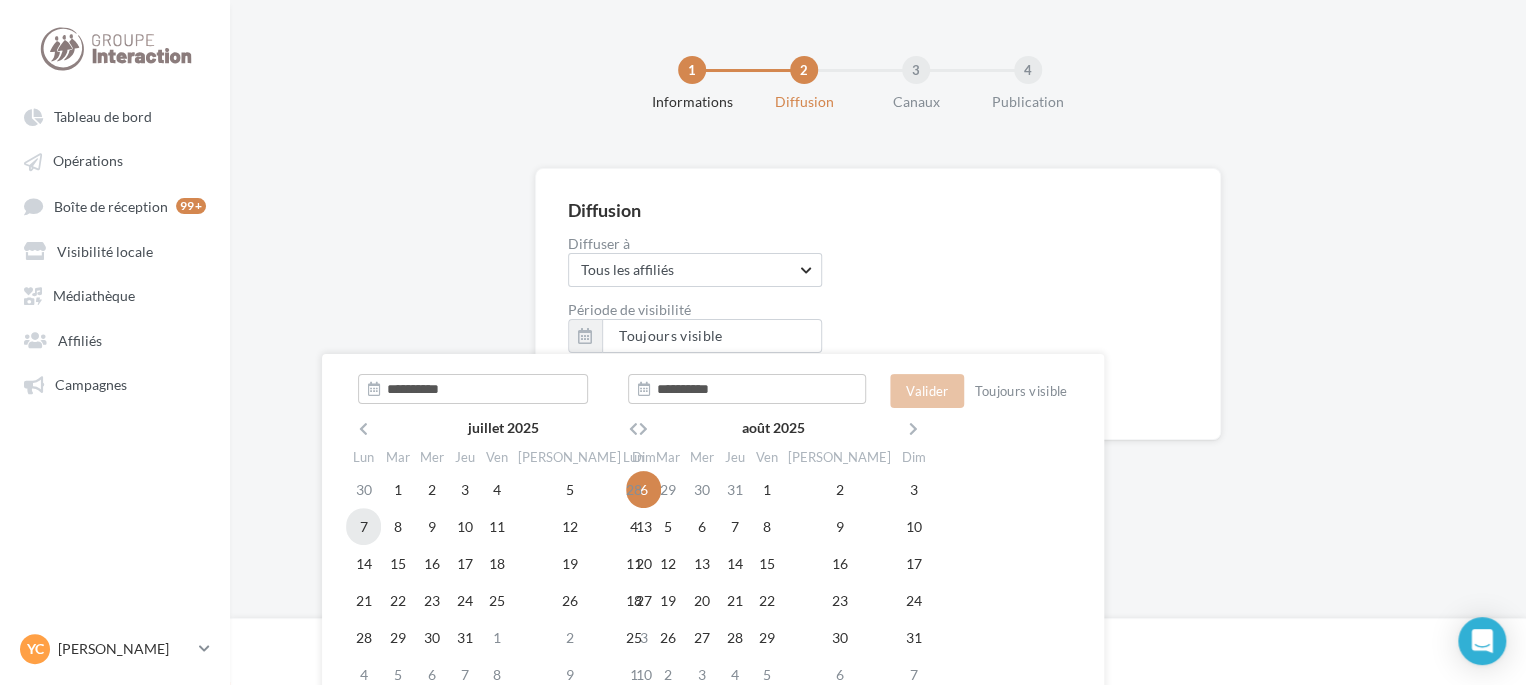 type on "**********" 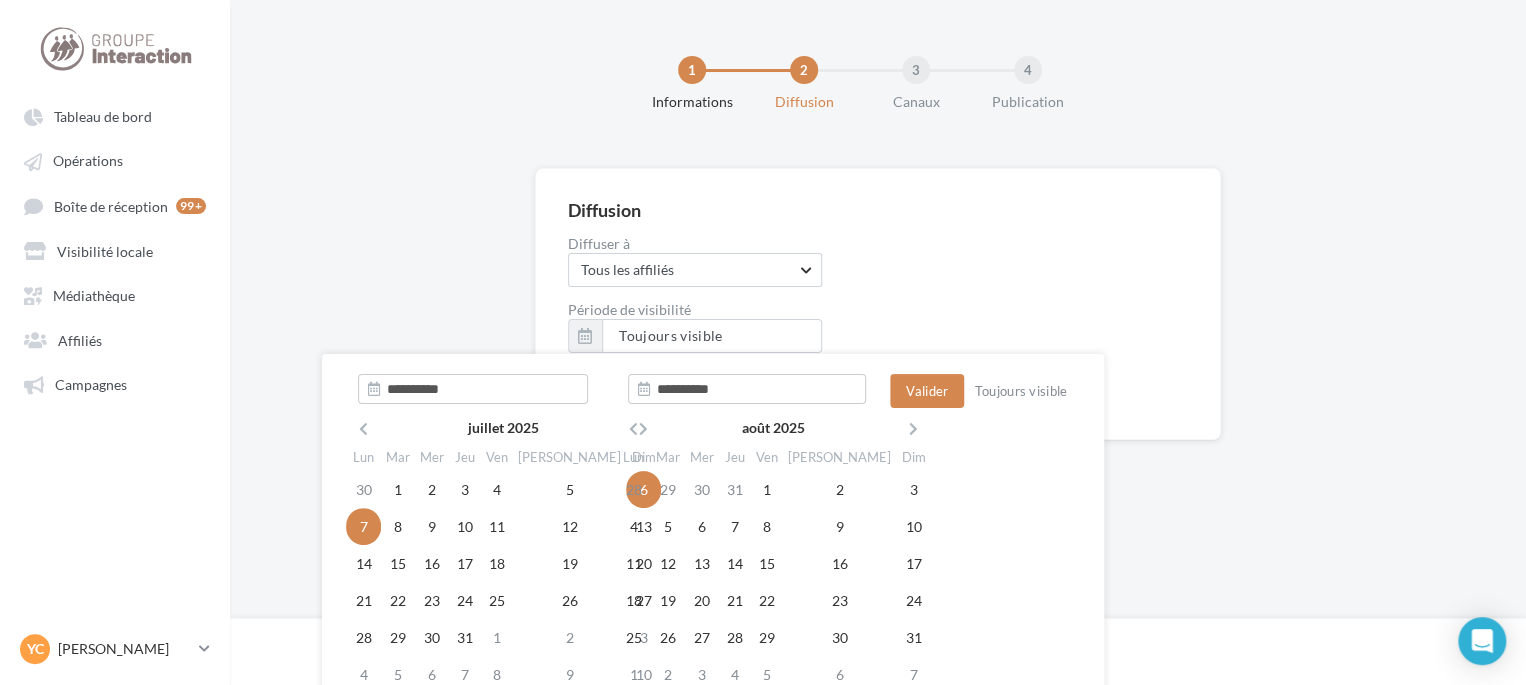 type on "**********" 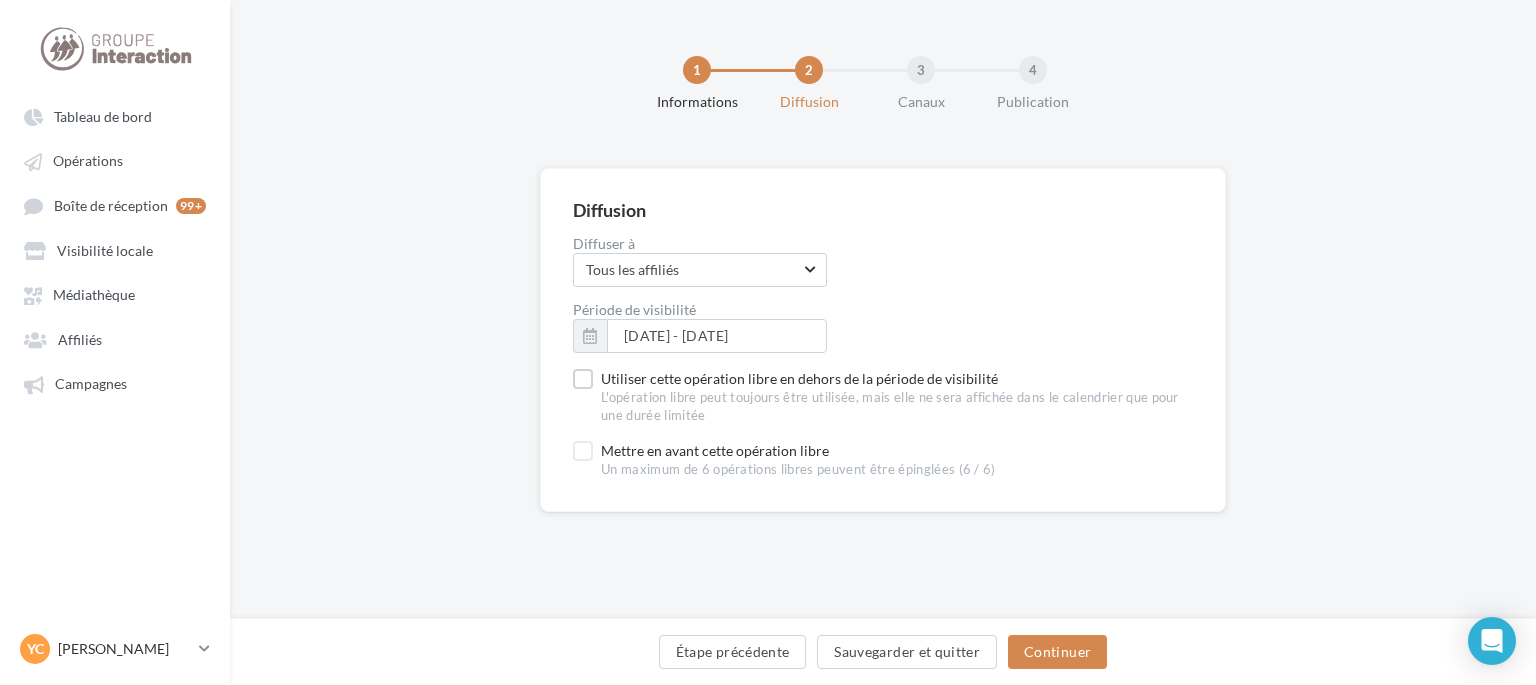 click on "Diffusion Diffuser à Tous les affiliés   Tous les affiliés       Aucun choix disponible Merci de spécifier le partage Période de visibilité   [DATE] - [DATE]   Utiliser cette opération libre en dehors de la période de visibilité  L'opération libre peut toujours être utilisée, mais elle ne sera affichée dans le calendrier que pour une durée limitée Mettre en avant cette opération libre  Un maximum de 6 opérations libres peuvent être épinglées (6 / 6) Chargement ' Étape précédente   Sauvegarder et quitter    Continuer" at bounding box center [883, 372] 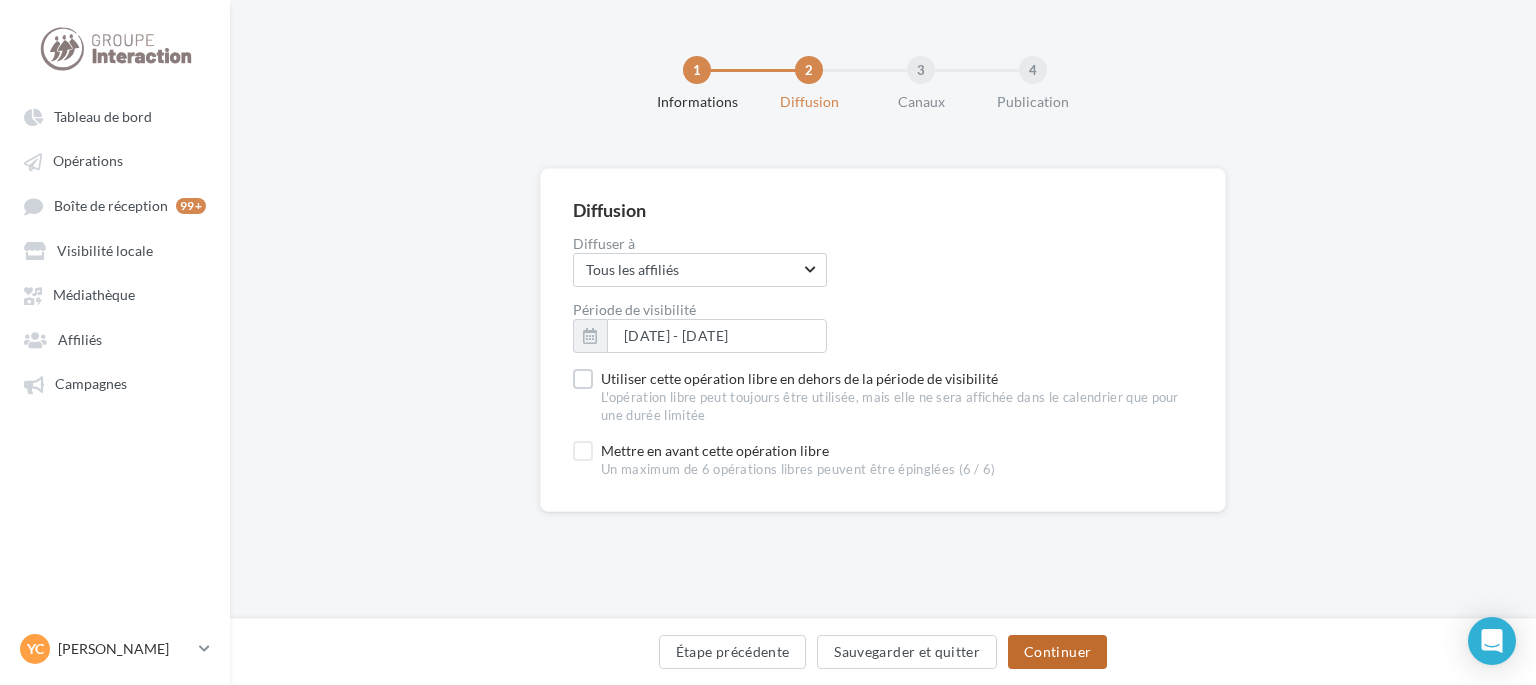 click on "Continuer" at bounding box center [1057, 652] 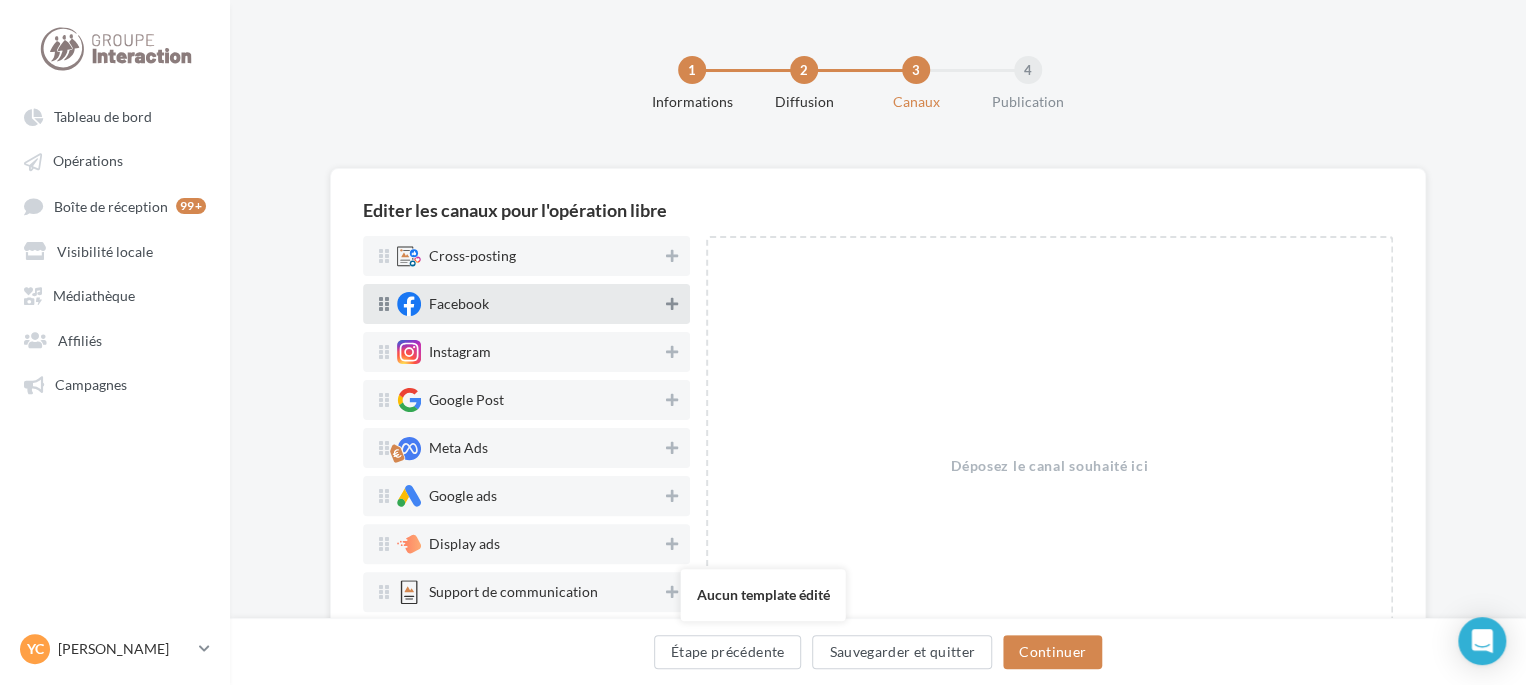 click at bounding box center [672, 304] 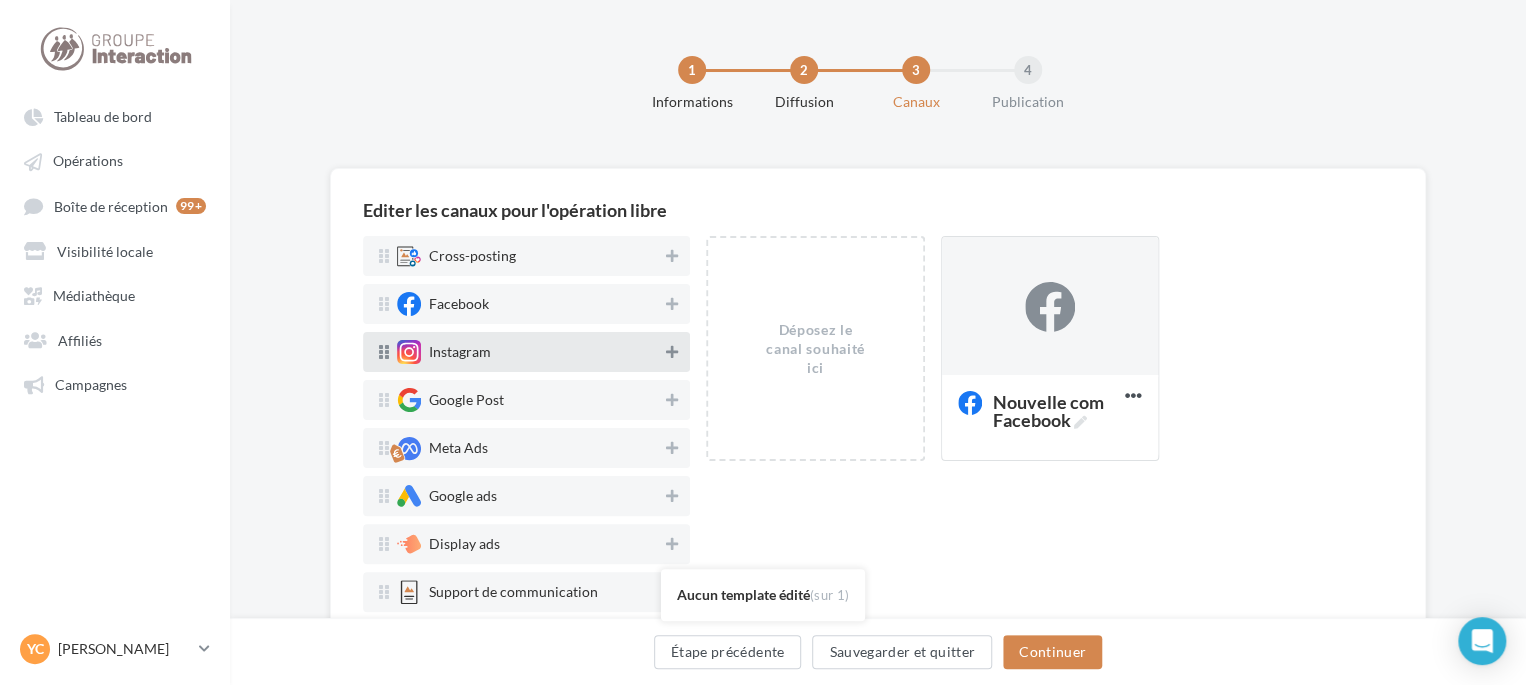 click at bounding box center (672, 352) 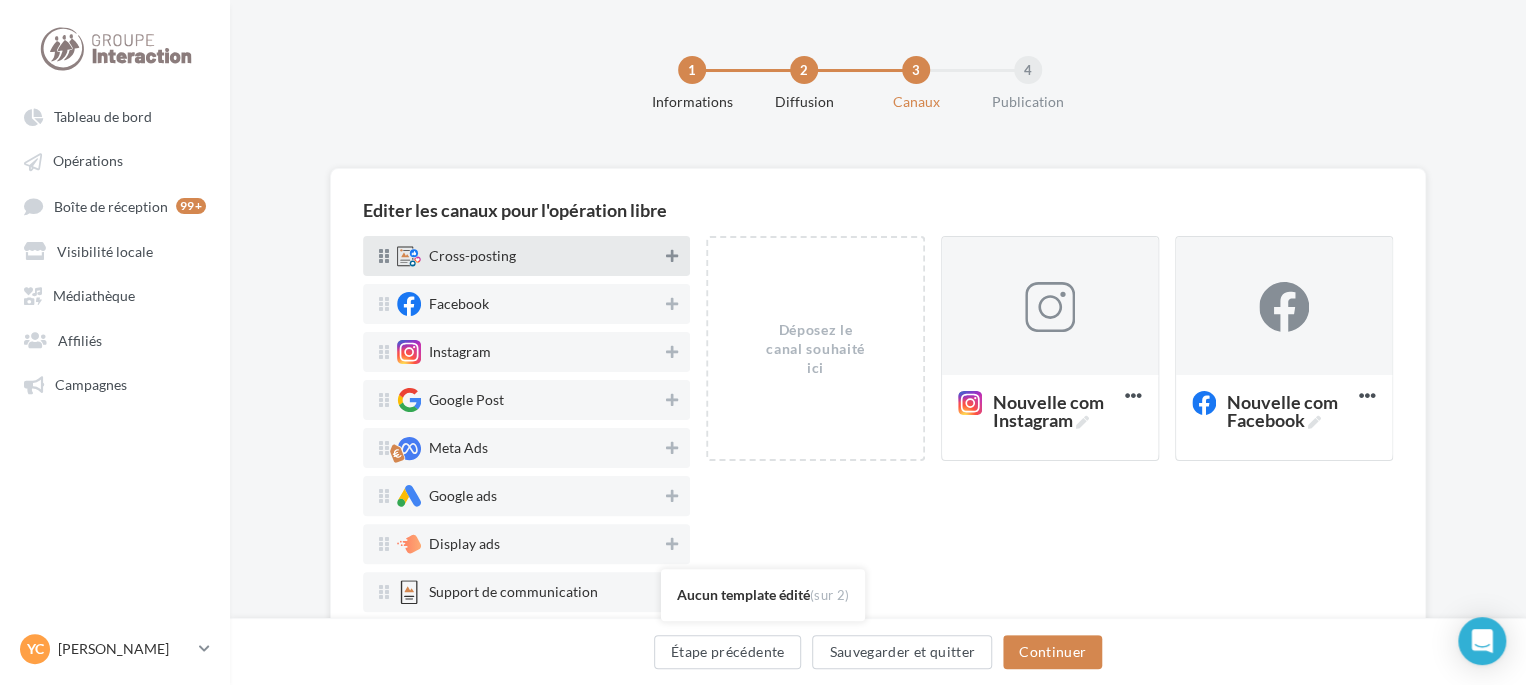 click at bounding box center [672, 256] 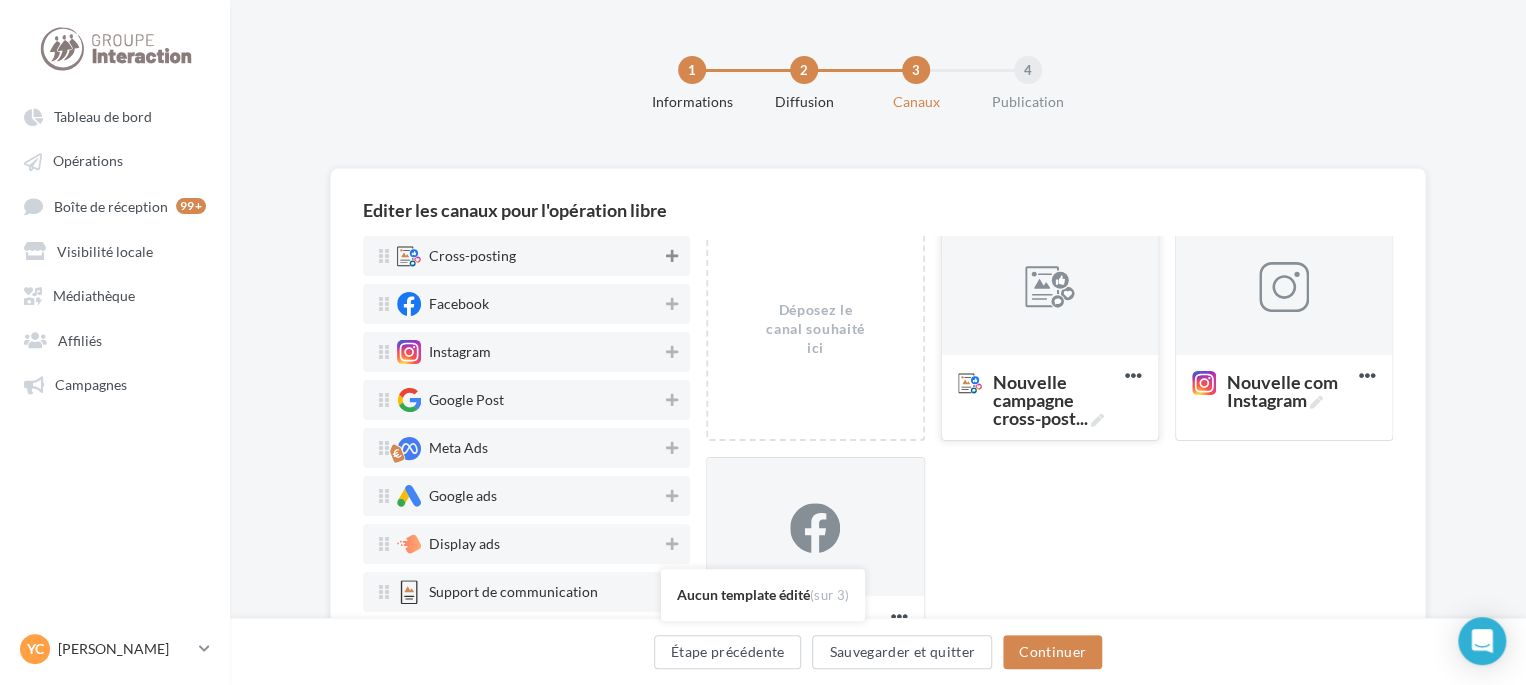 scroll, scrollTop: 37, scrollLeft: 0, axis: vertical 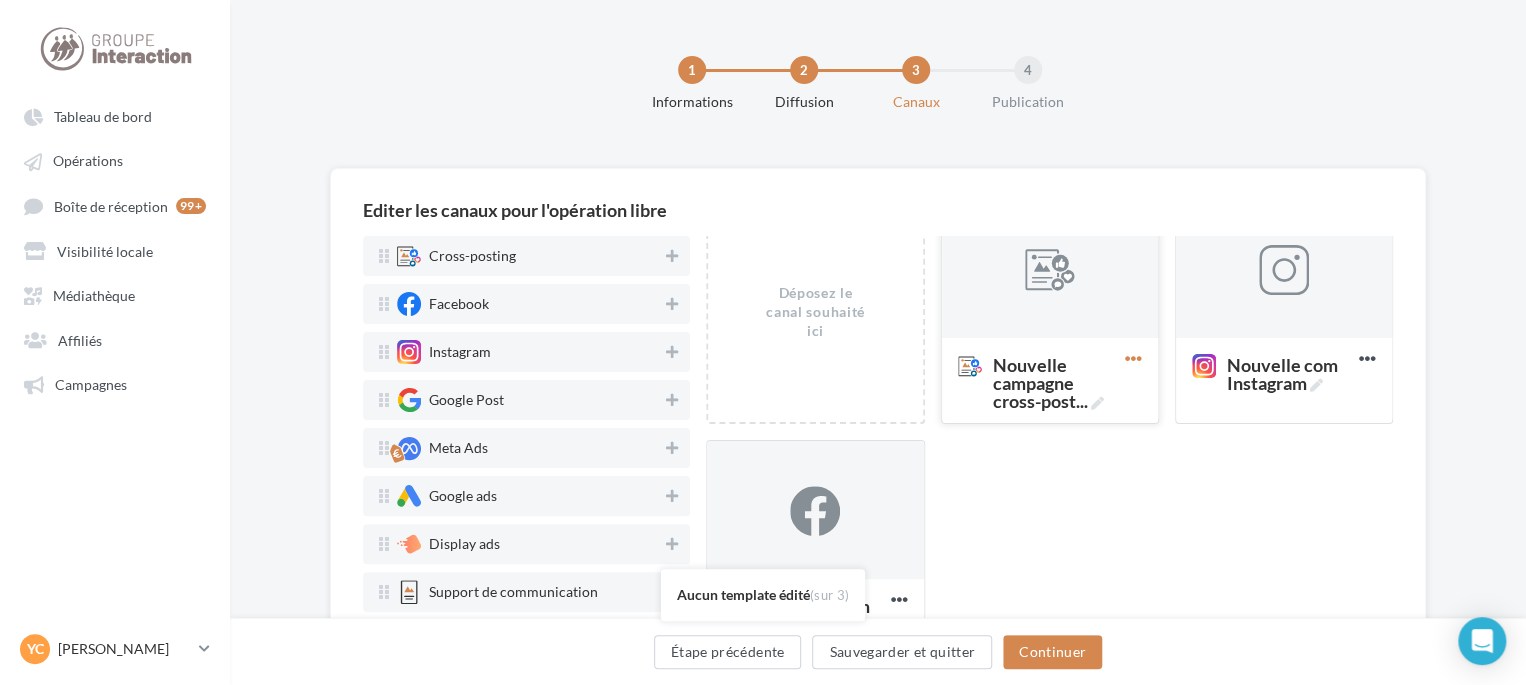 click at bounding box center [1133, 358] 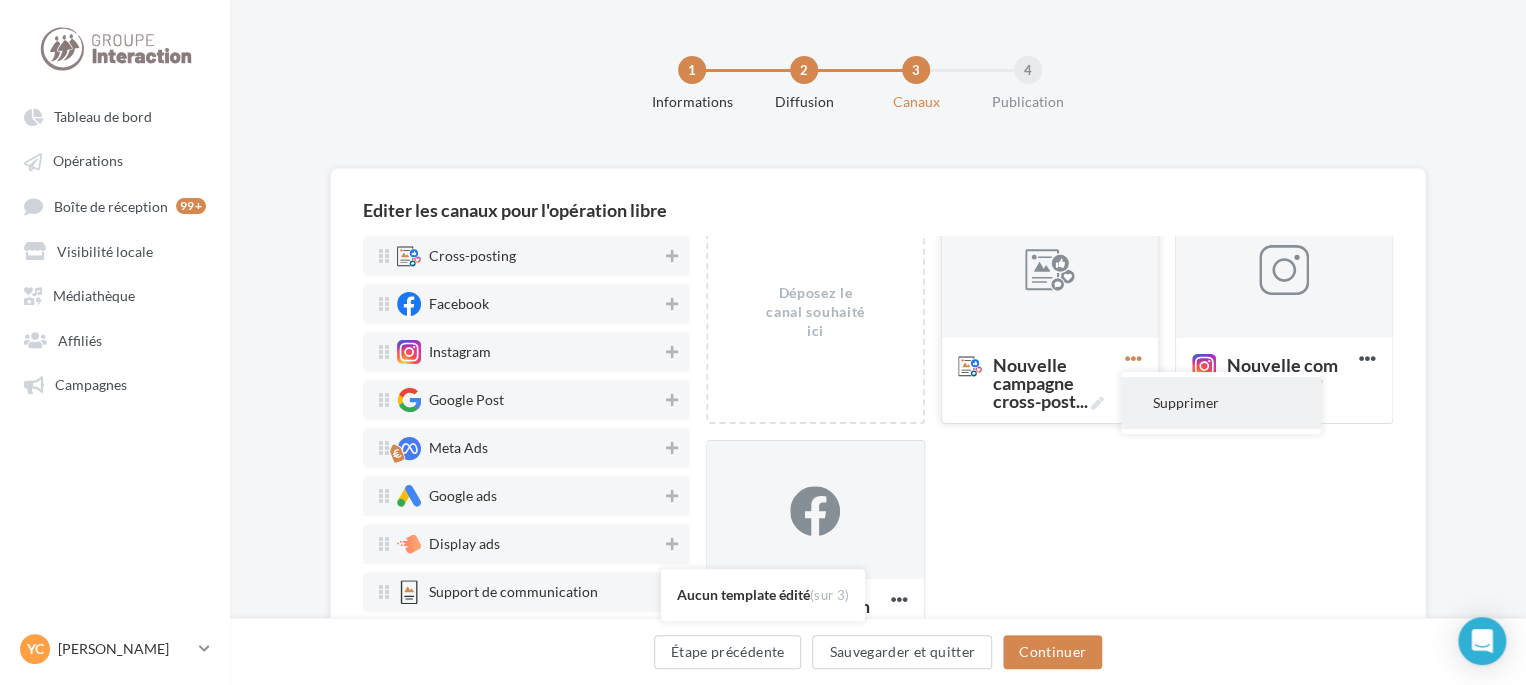 click on "Supprimer" at bounding box center (1221, 402) 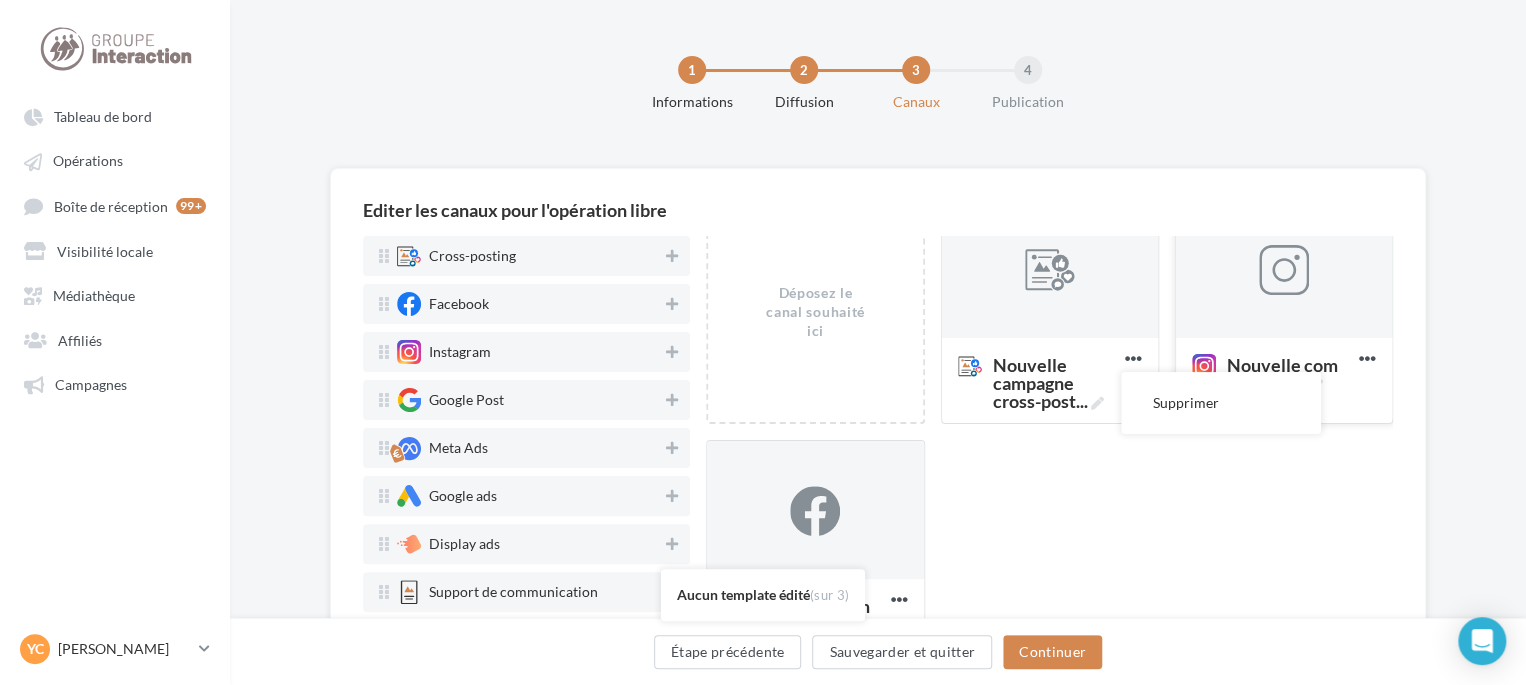 scroll, scrollTop: 0, scrollLeft: 0, axis: both 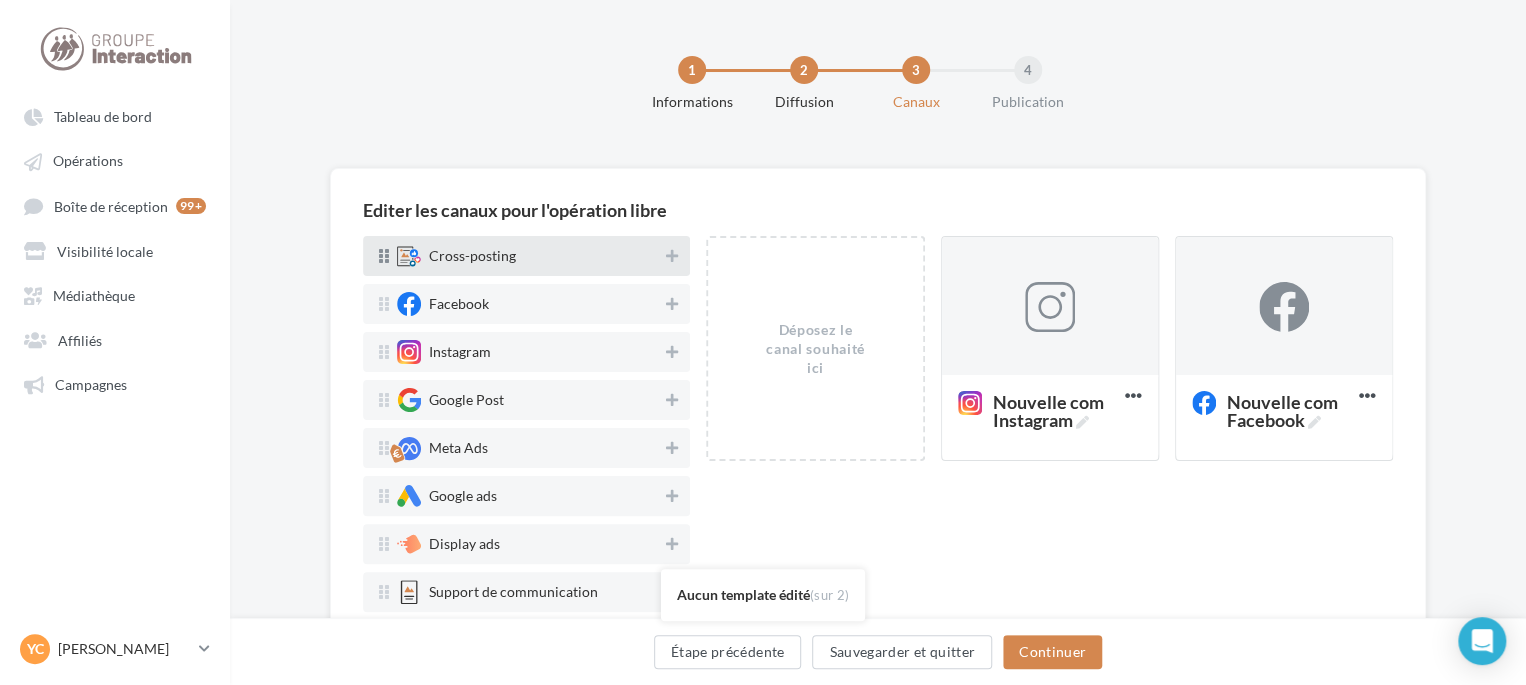 click on "Cross-posting" at bounding box center [528, 256] 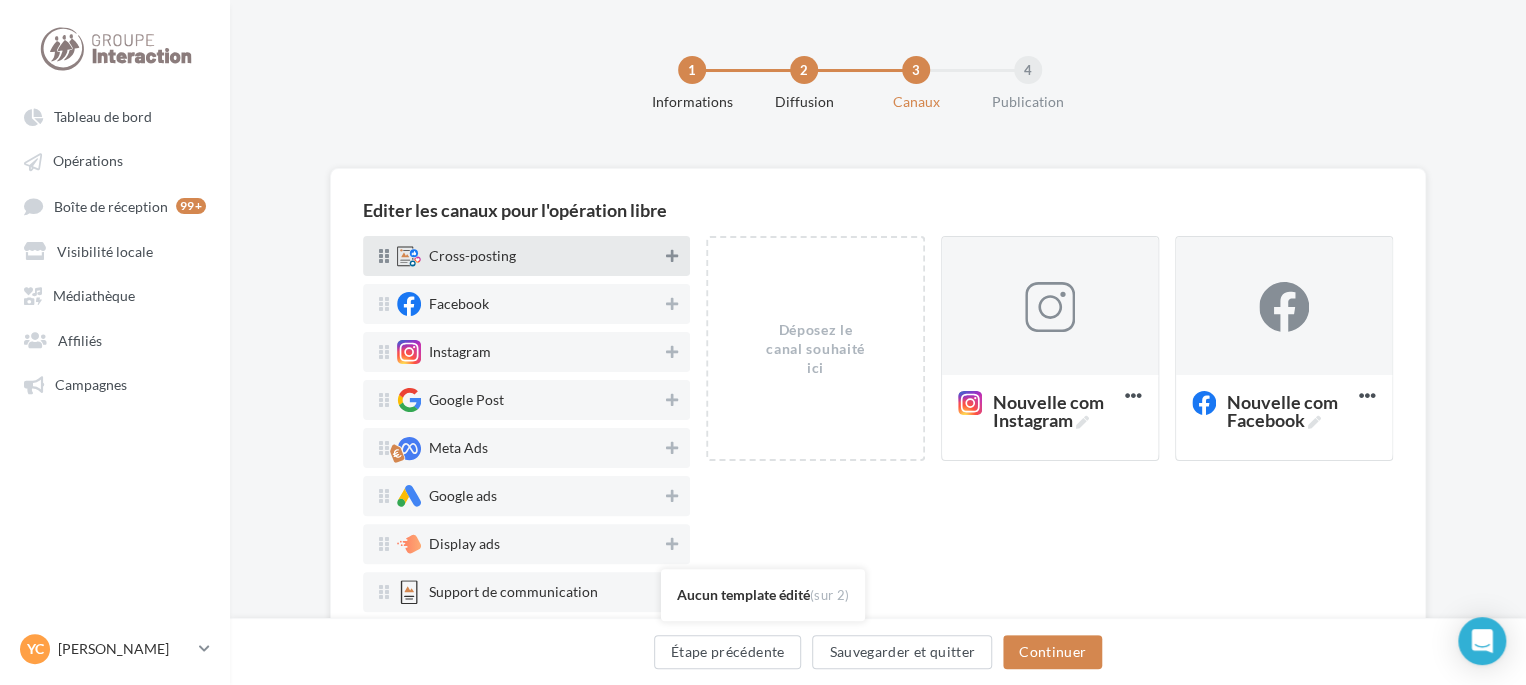 click at bounding box center (672, 256) 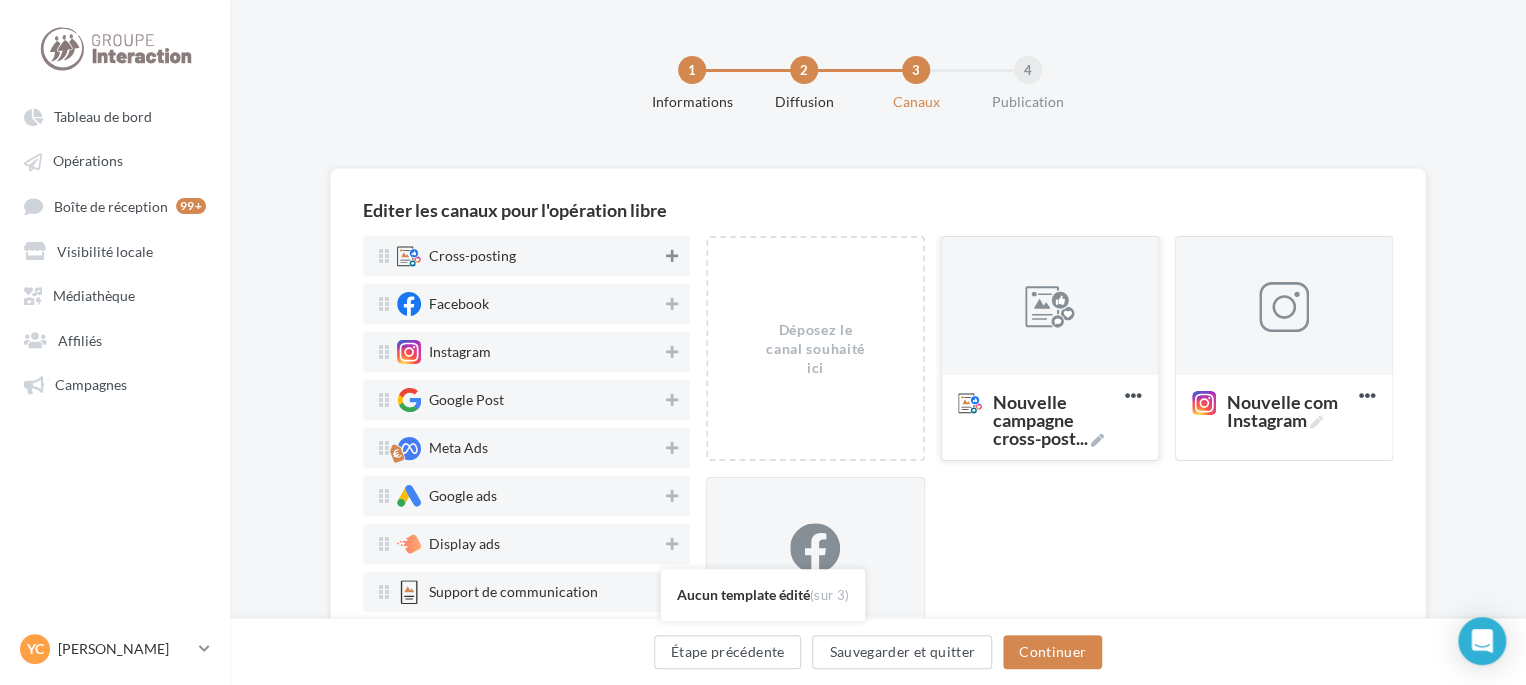 scroll, scrollTop: 37, scrollLeft: 0, axis: vertical 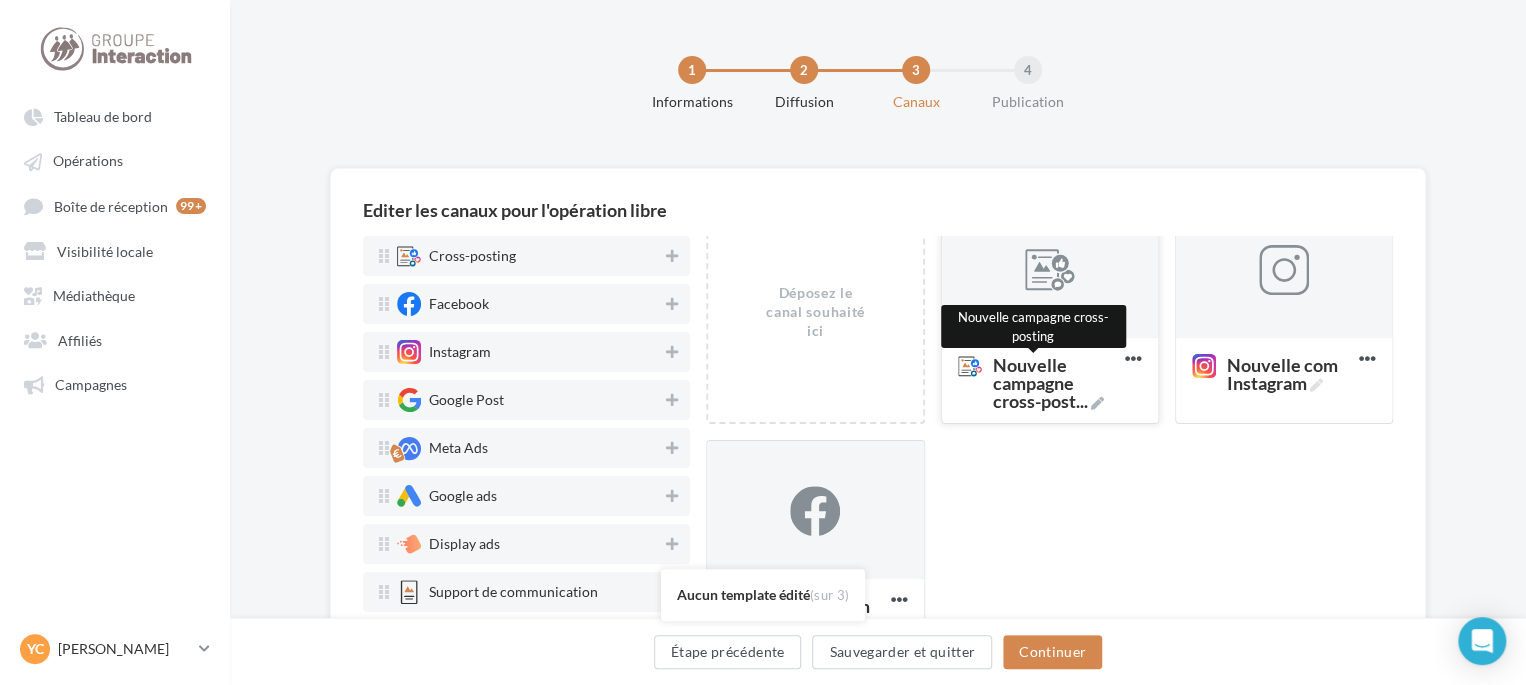 click on "Nouvelle campagne cross-post ..." at bounding box center [1055, 383] 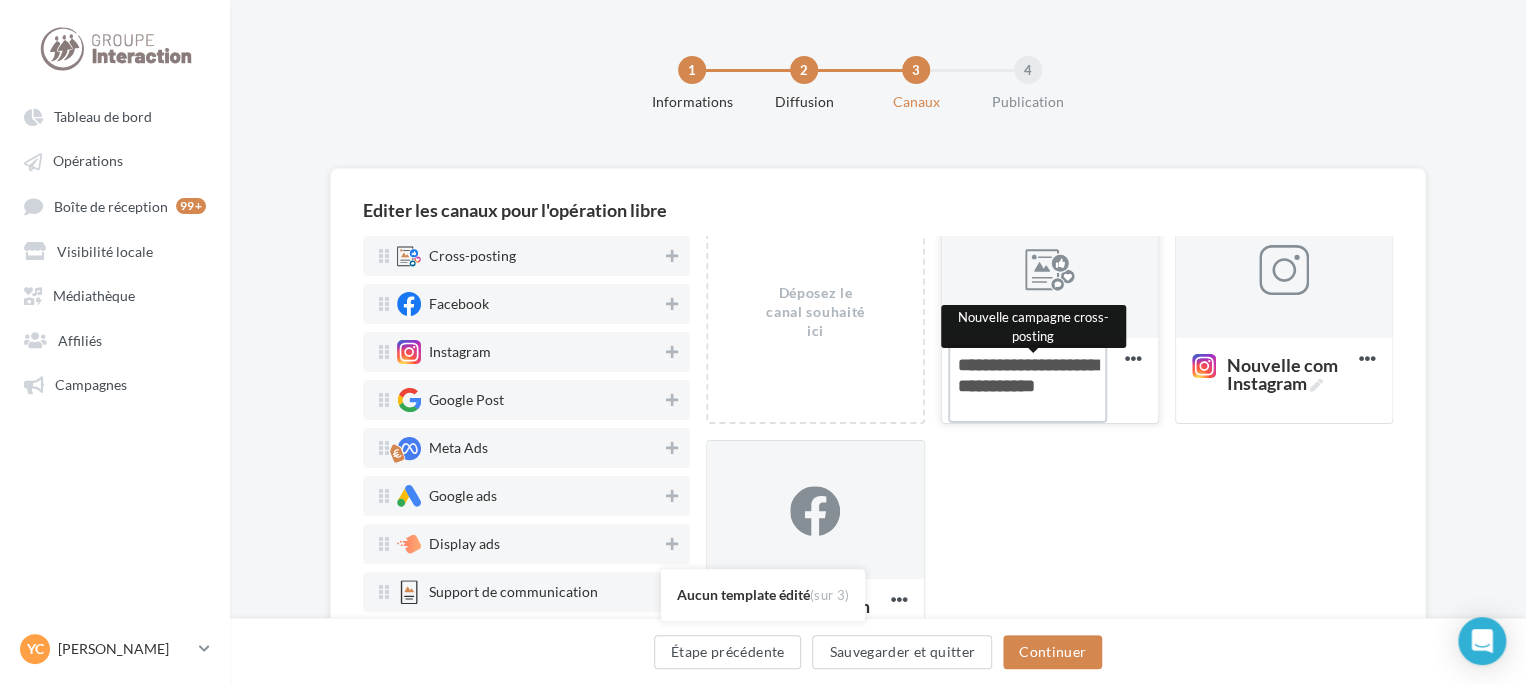 click on "Nouvelle campagne cross-post ...
Nouvelle campagne cross-posting" at bounding box center [1027, 384] 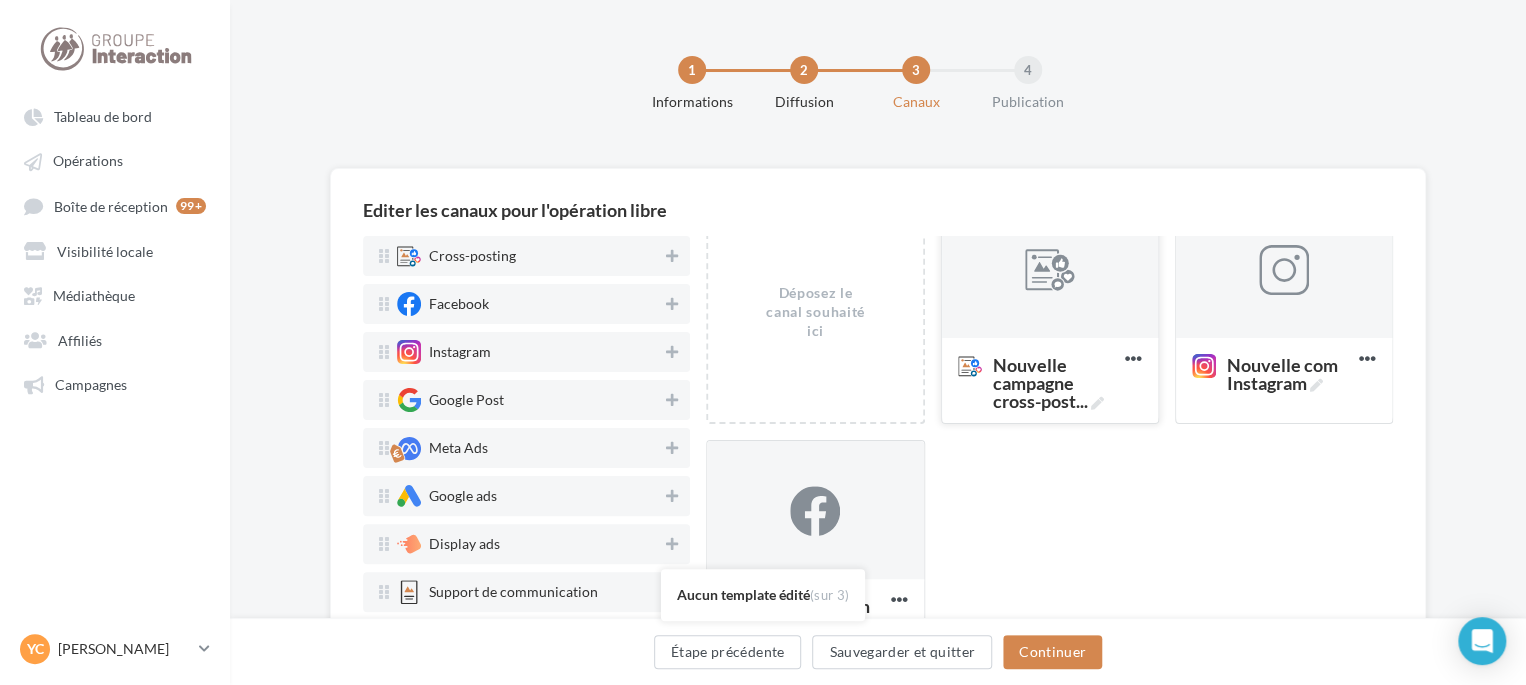 click at bounding box center [1050, 270] 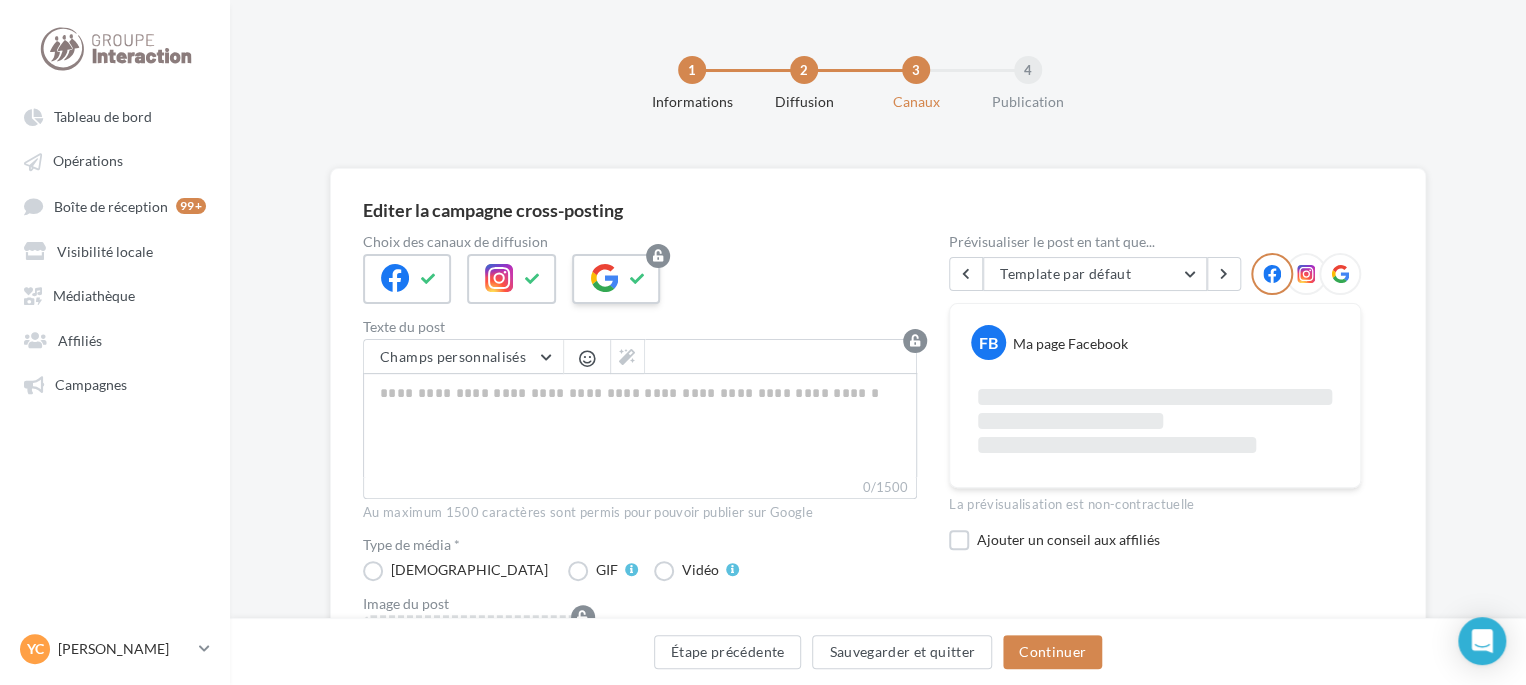 click at bounding box center [604, 278] 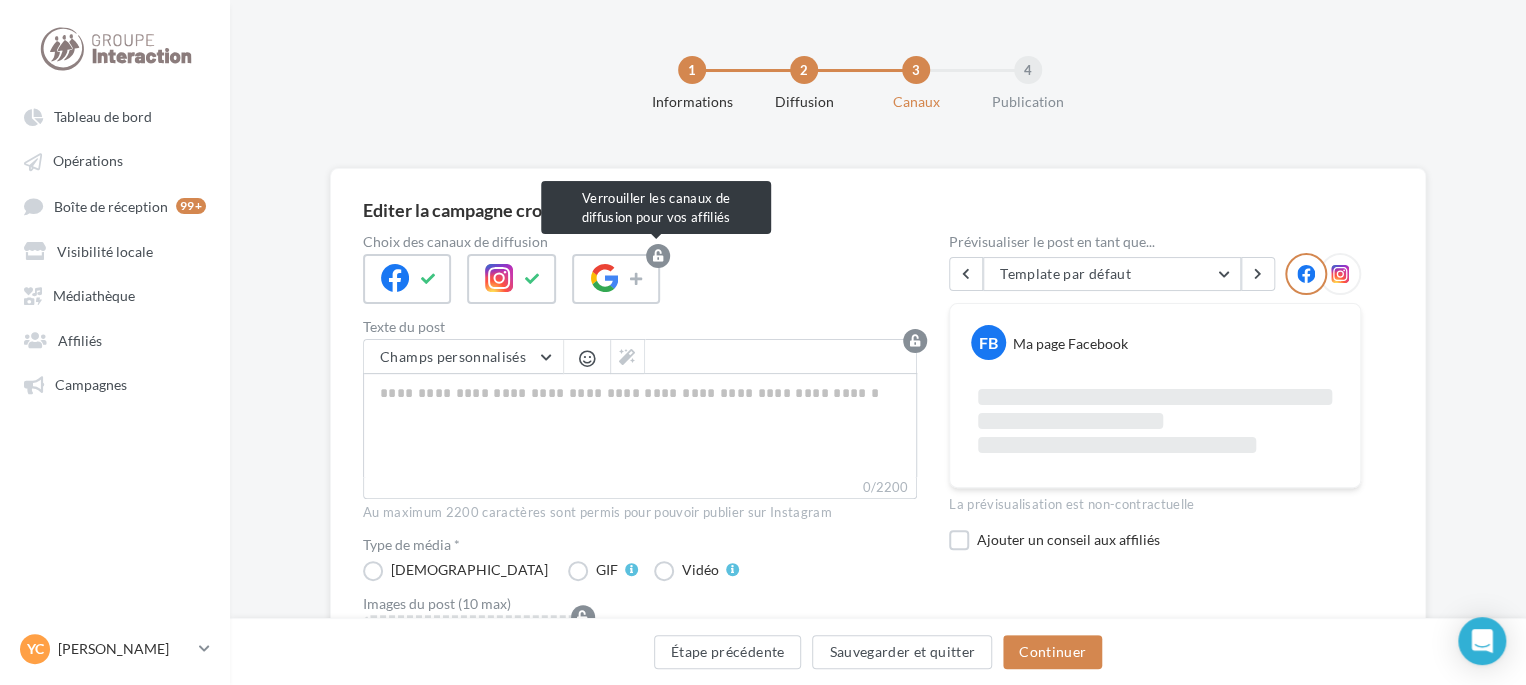 click at bounding box center (658, 256) 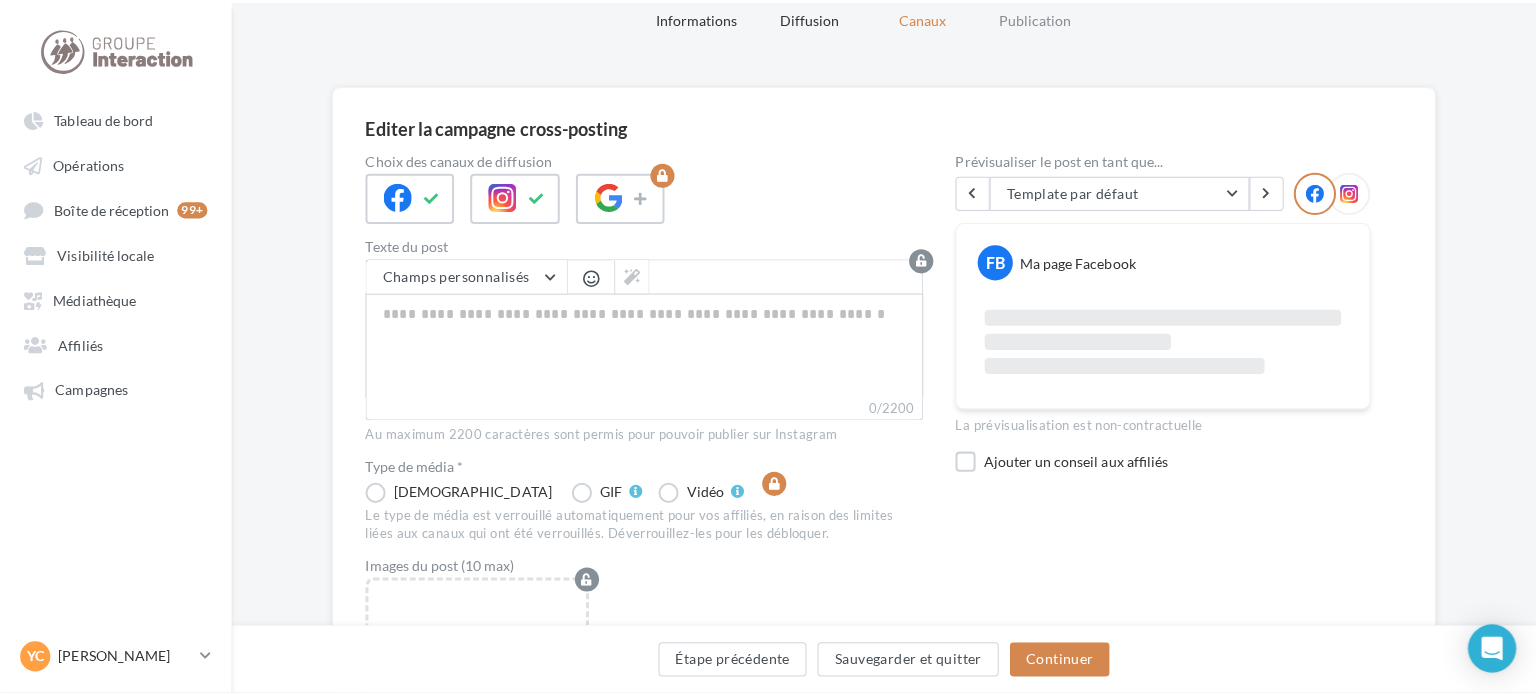 scroll, scrollTop: 200, scrollLeft: 0, axis: vertical 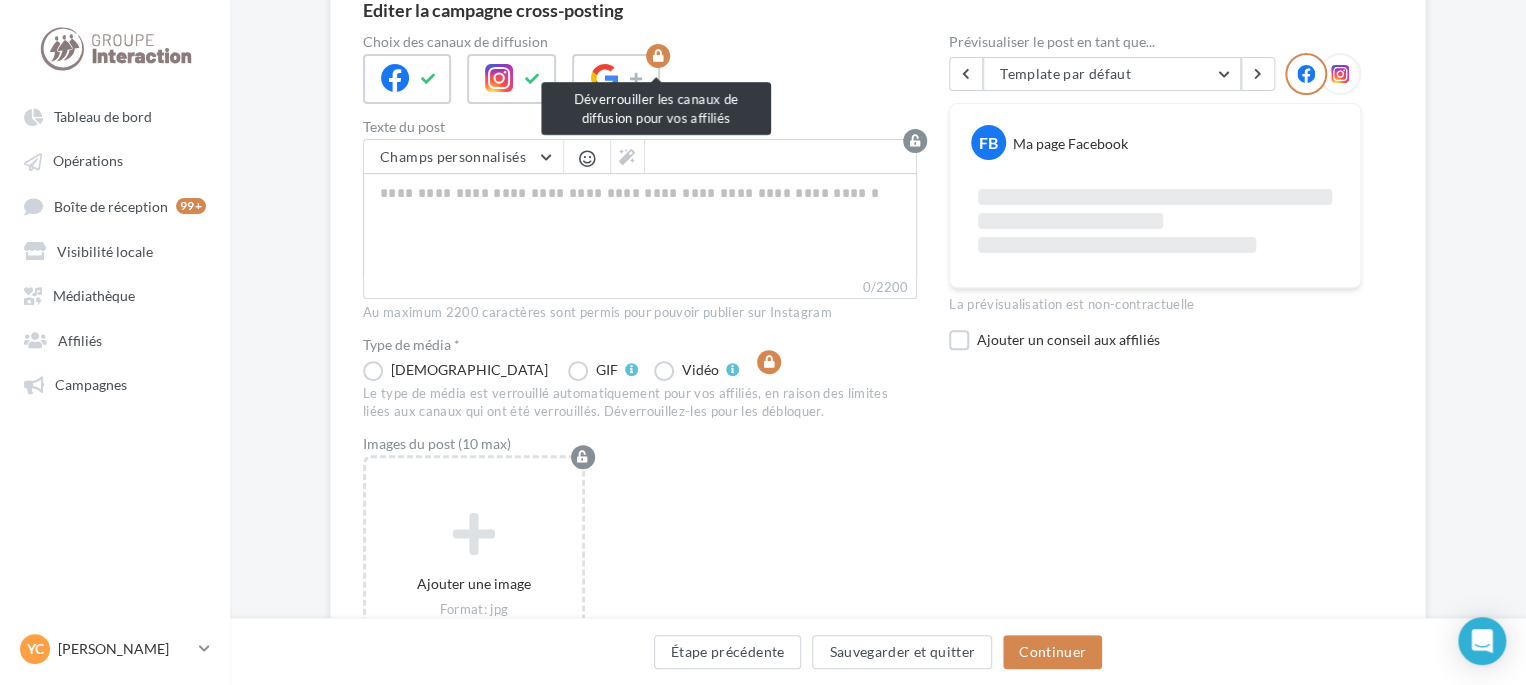 click at bounding box center [658, 56] 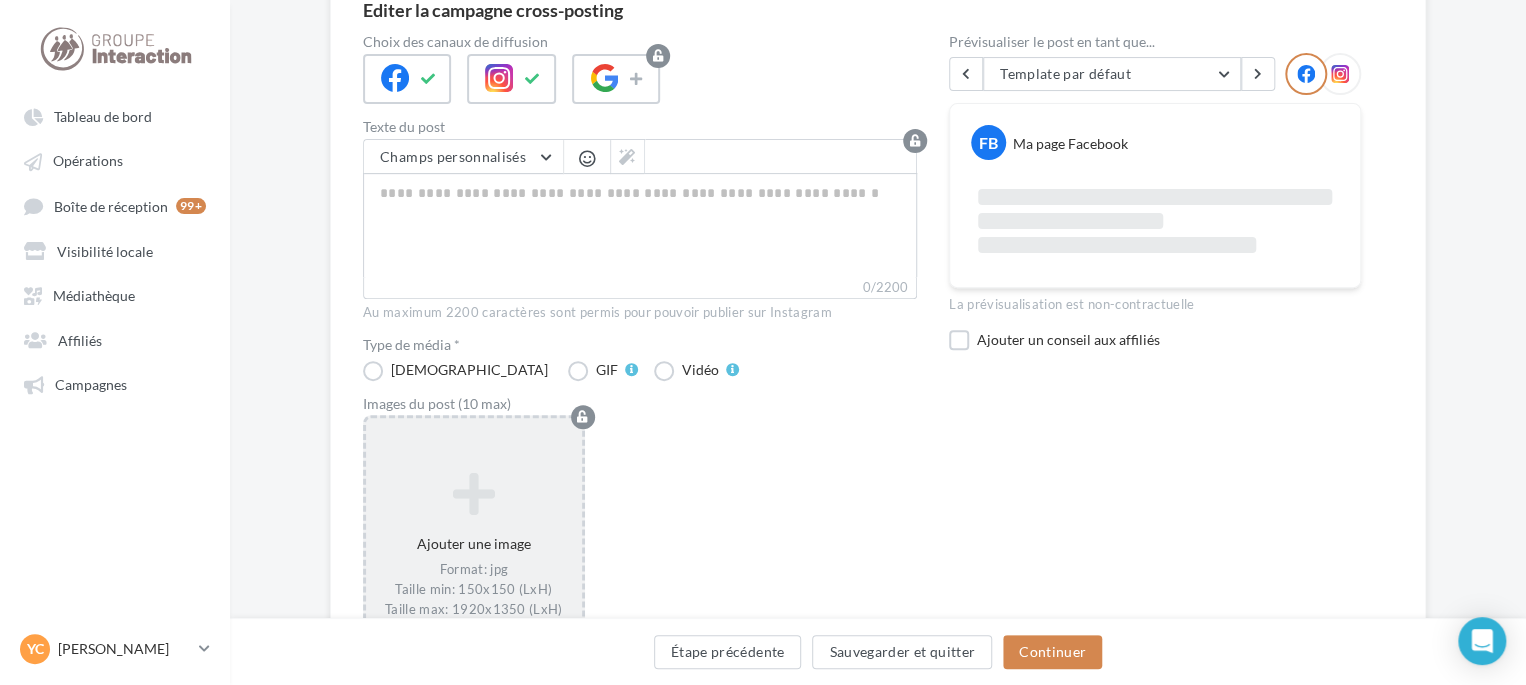 click at bounding box center (474, 493) 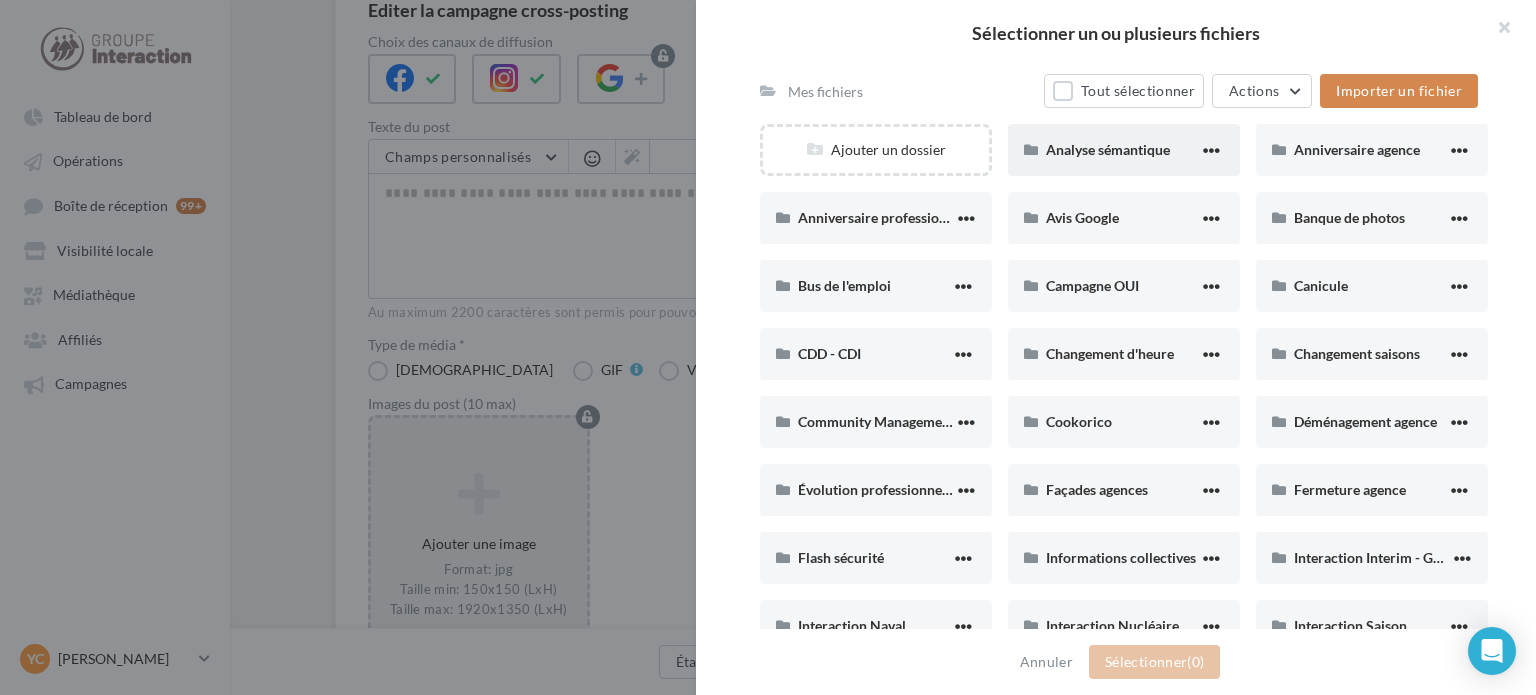 scroll, scrollTop: 0, scrollLeft: 0, axis: both 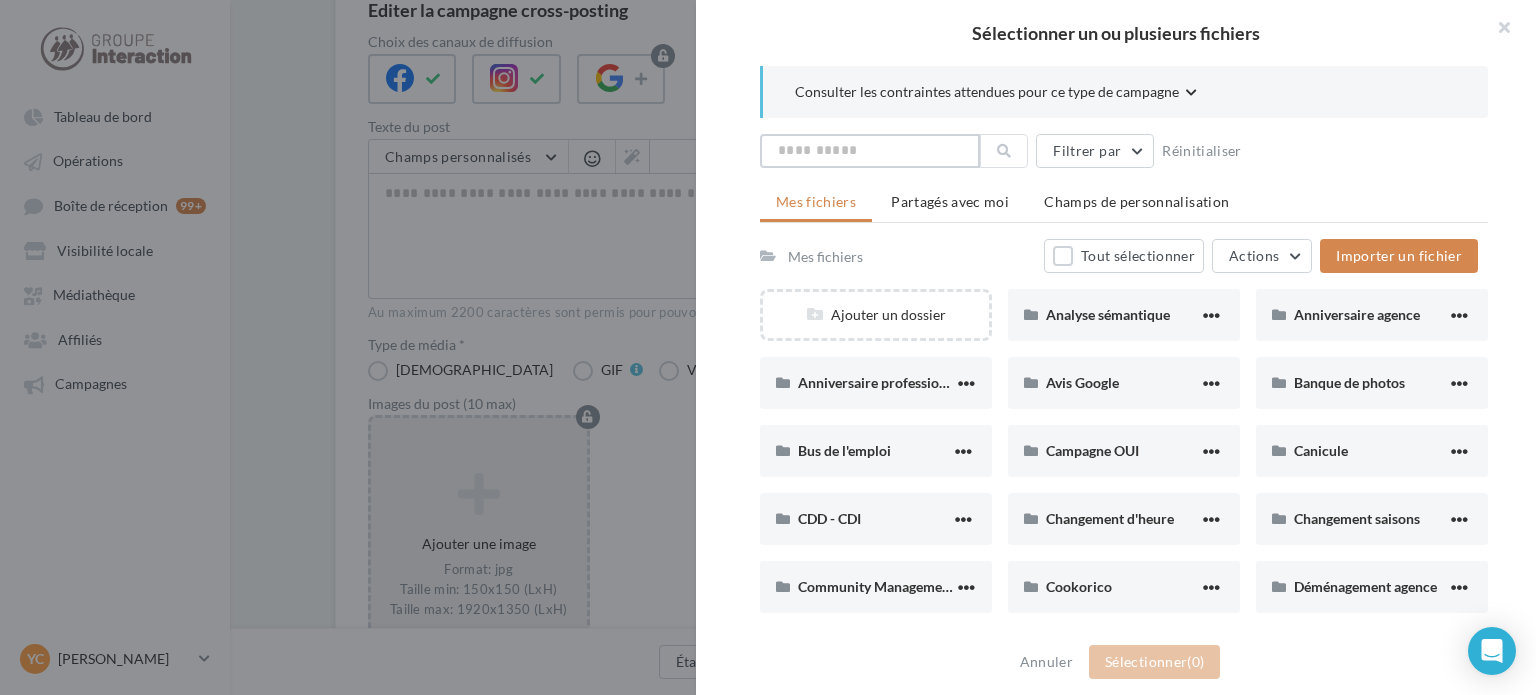 click at bounding box center [870, 151] 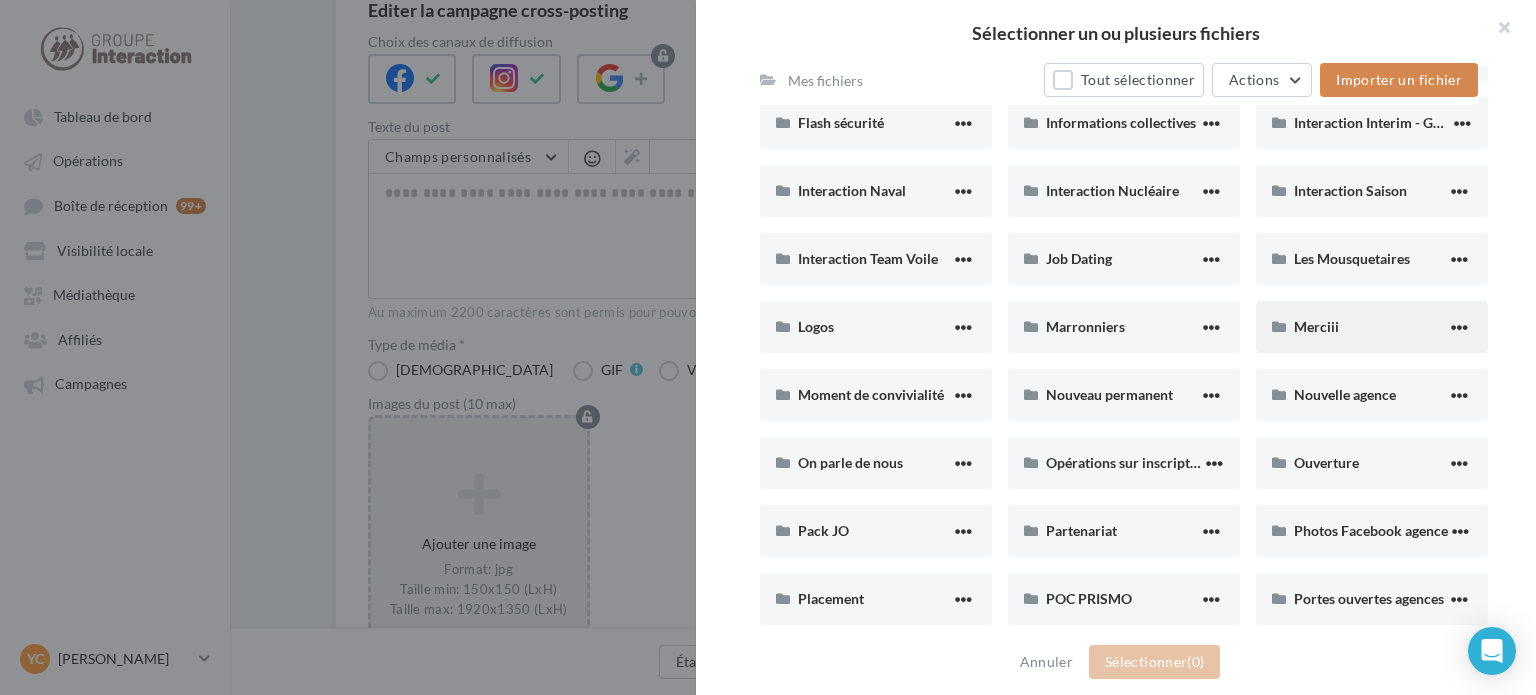type on "*****" 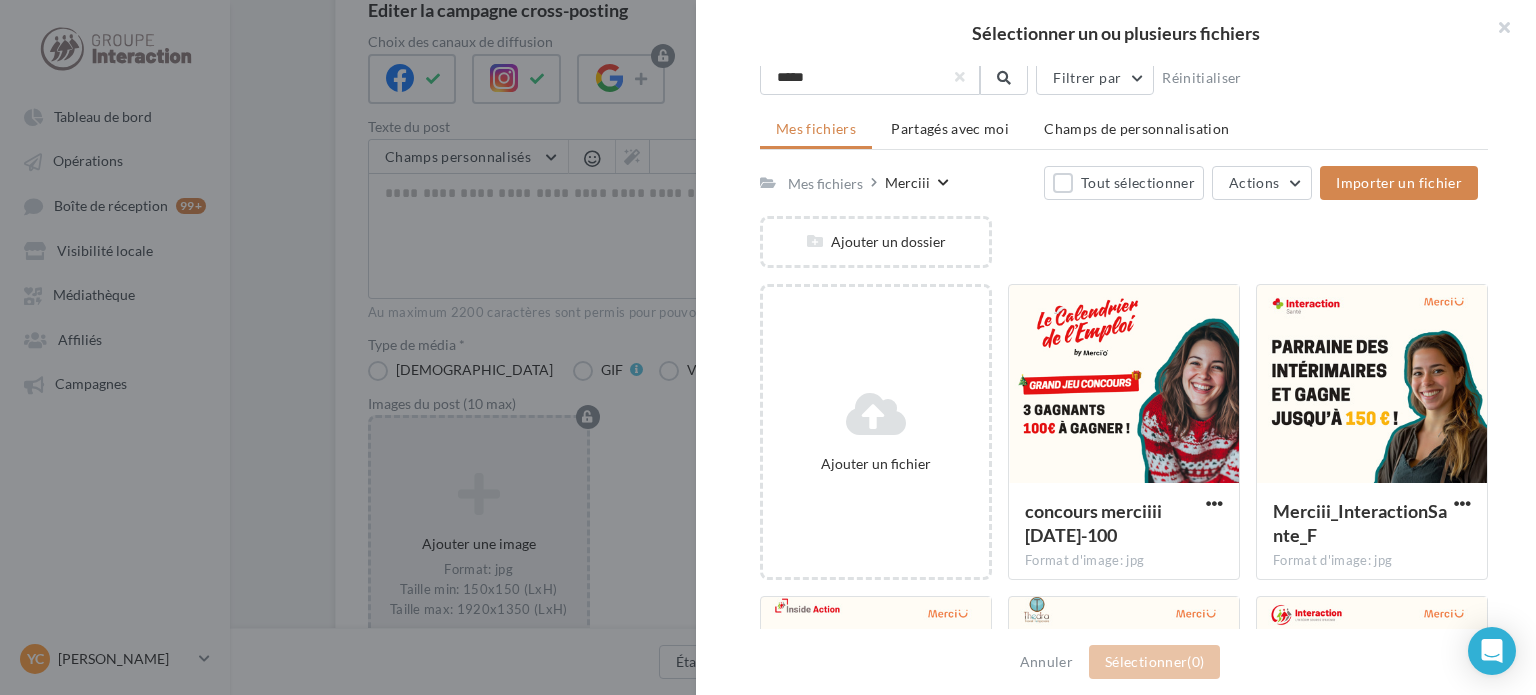 scroll, scrollTop: 0, scrollLeft: 0, axis: both 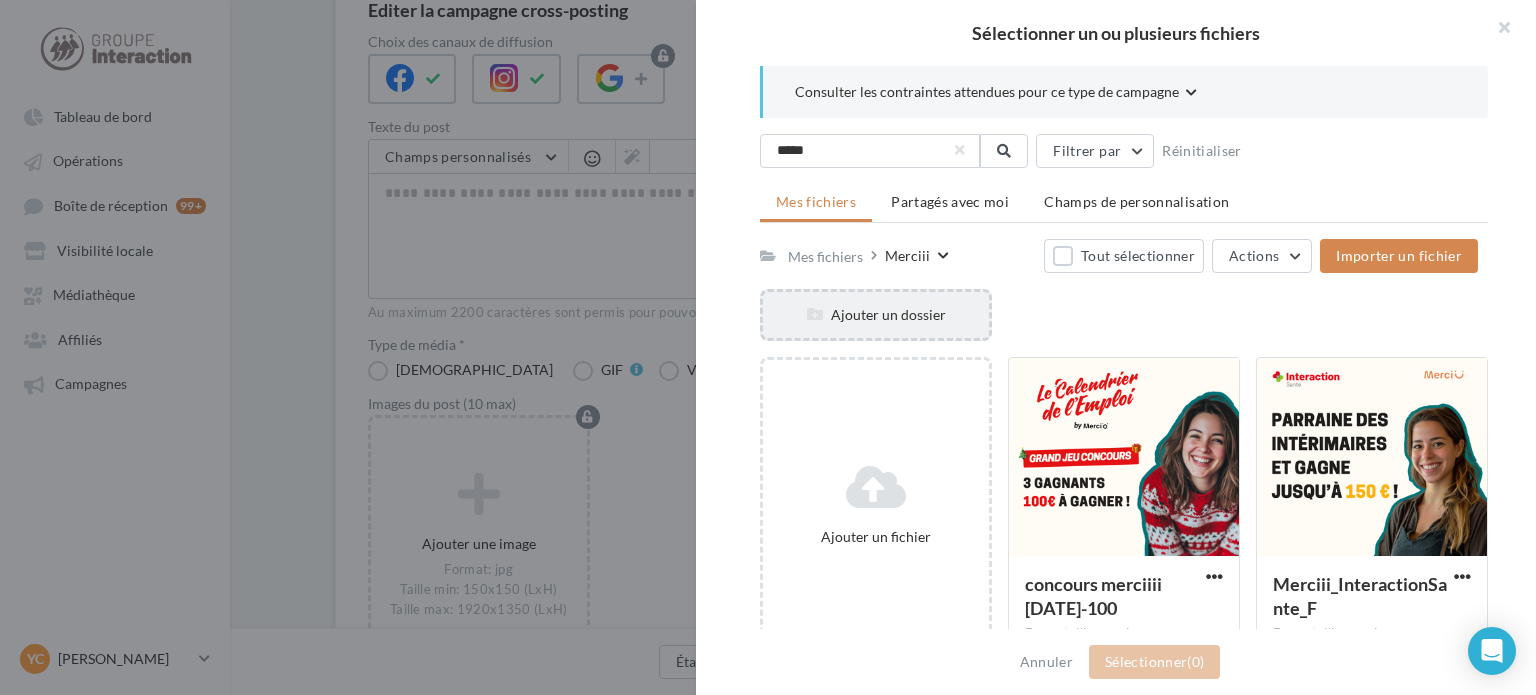 click on "Ajouter un dossier" at bounding box center (876, 314) 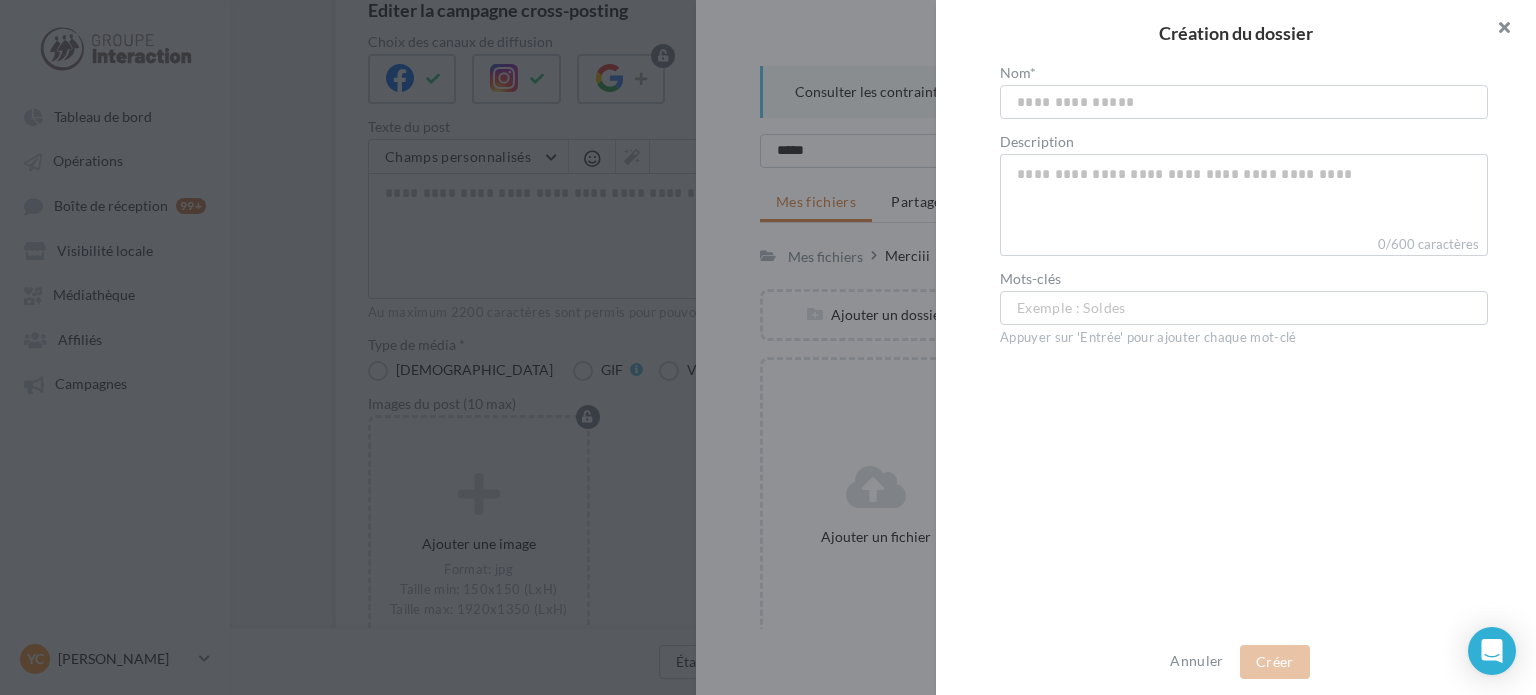 click at bounding box center (1496, 30) 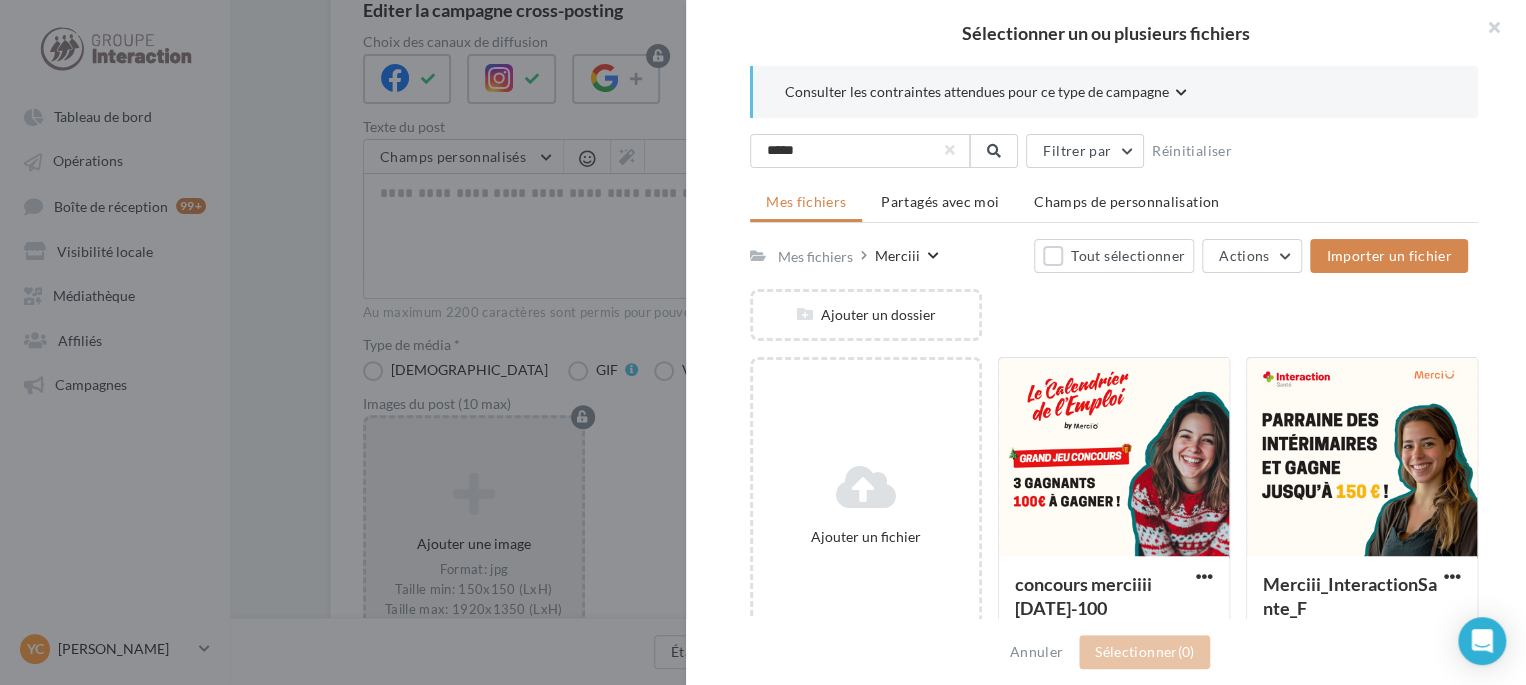 drag, startPoint x: 1487, startPoint y: 27, endPoint x: 1475, endPoint y: 36, distance: 15 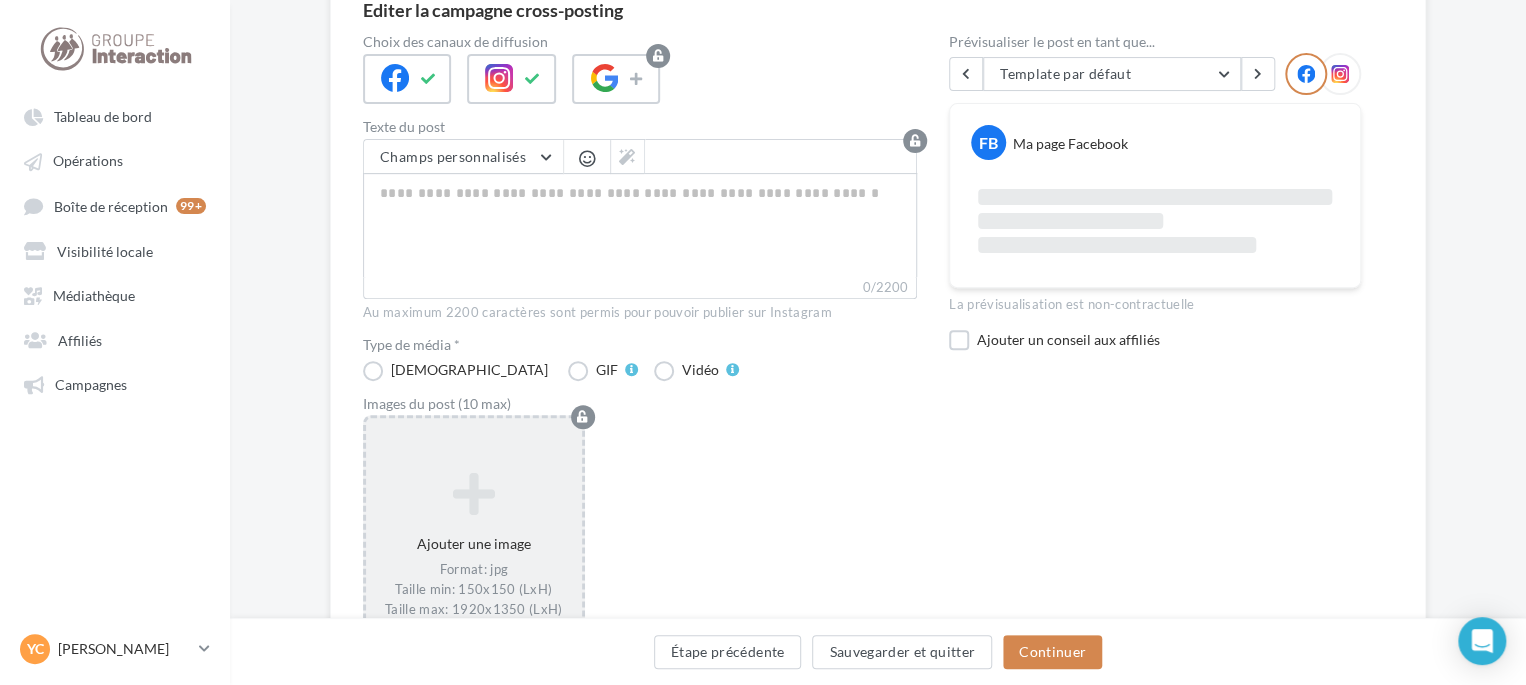 click at bounding box center (474, 493) 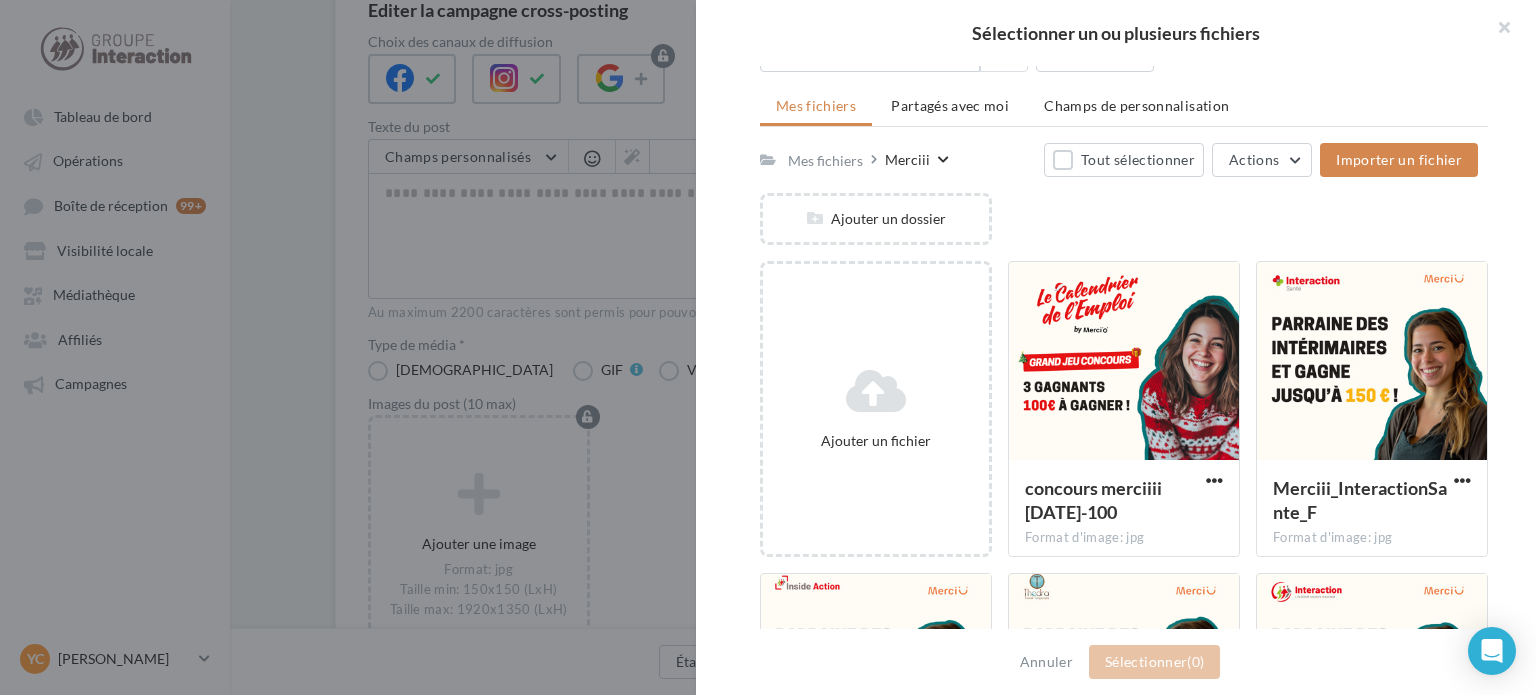 scroll, scrollTop: 0, scrollLeft: 0, axis: both 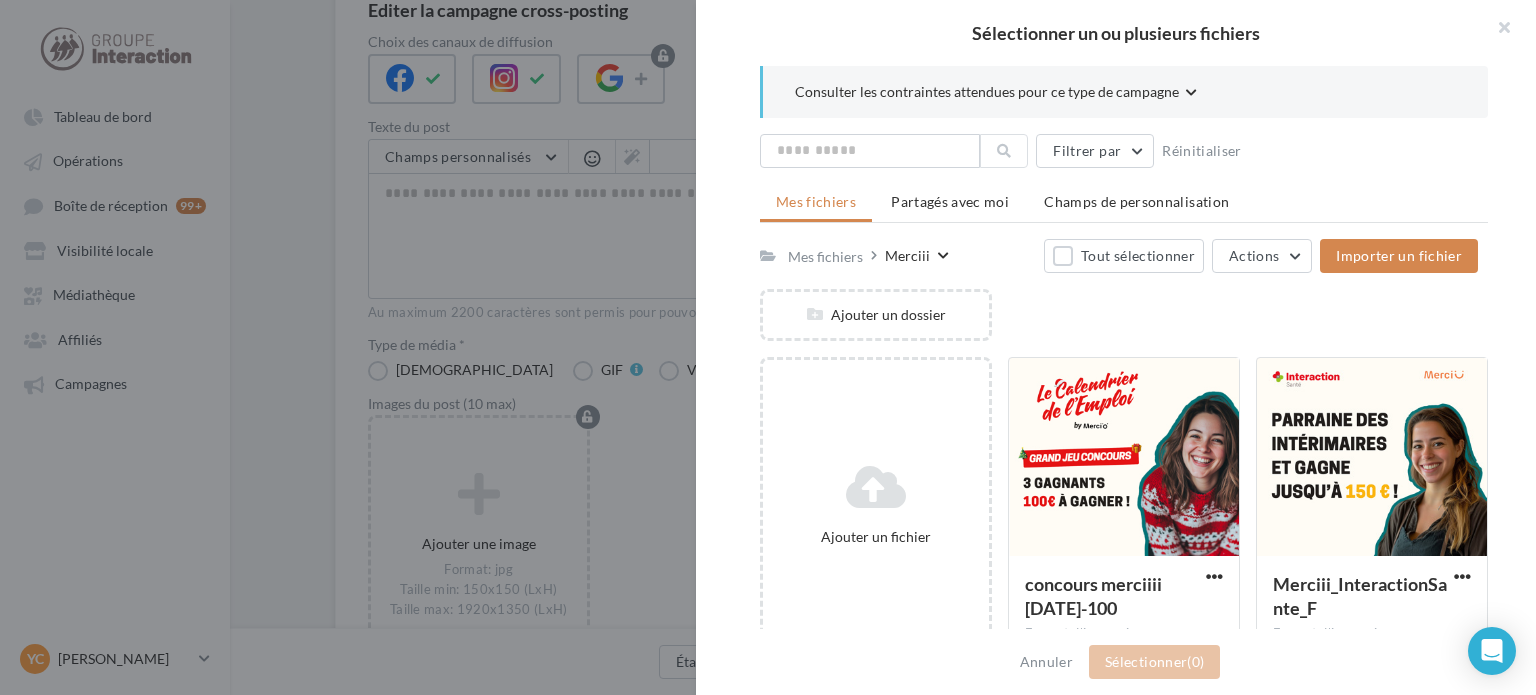 click on "Mes fichiers" at bounding box center [816, 201] 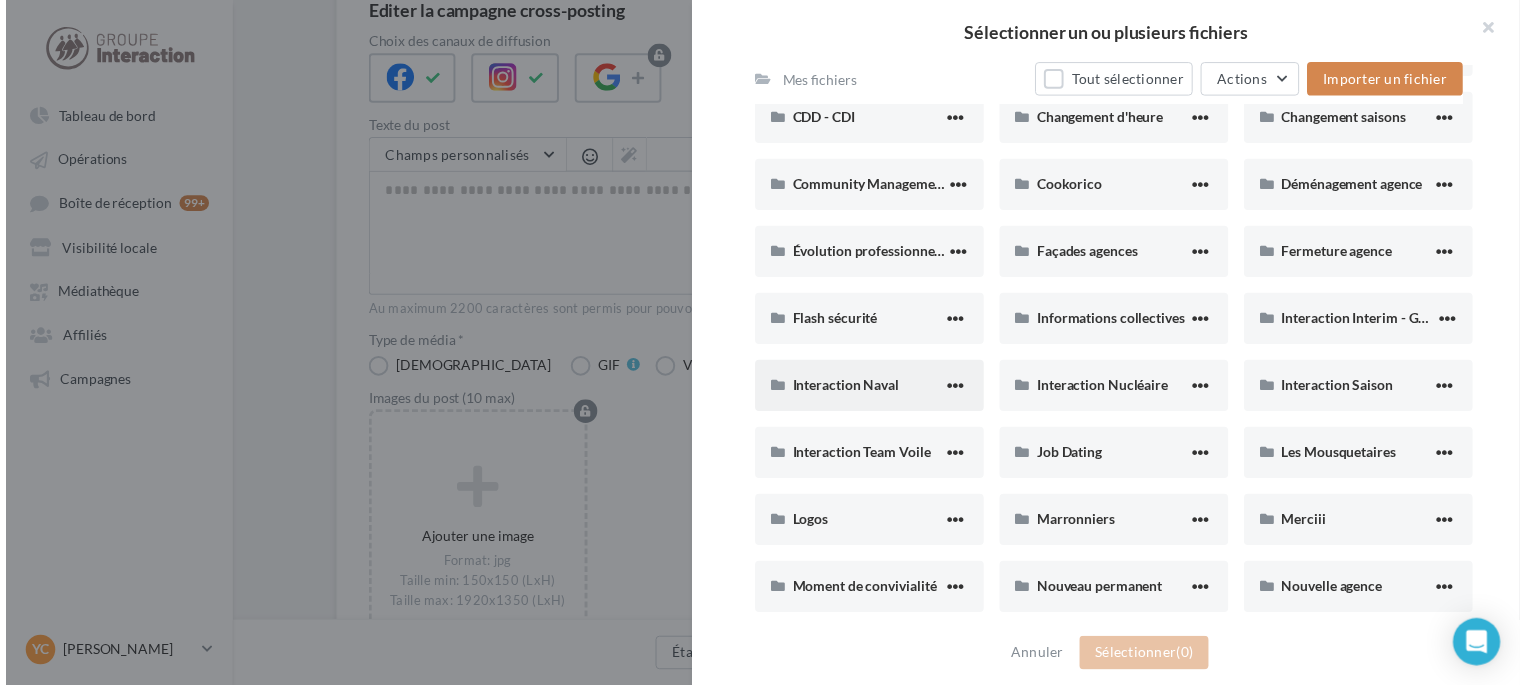 scroll, scrollTop: 100, scrollLeft: 0, axis: vertical 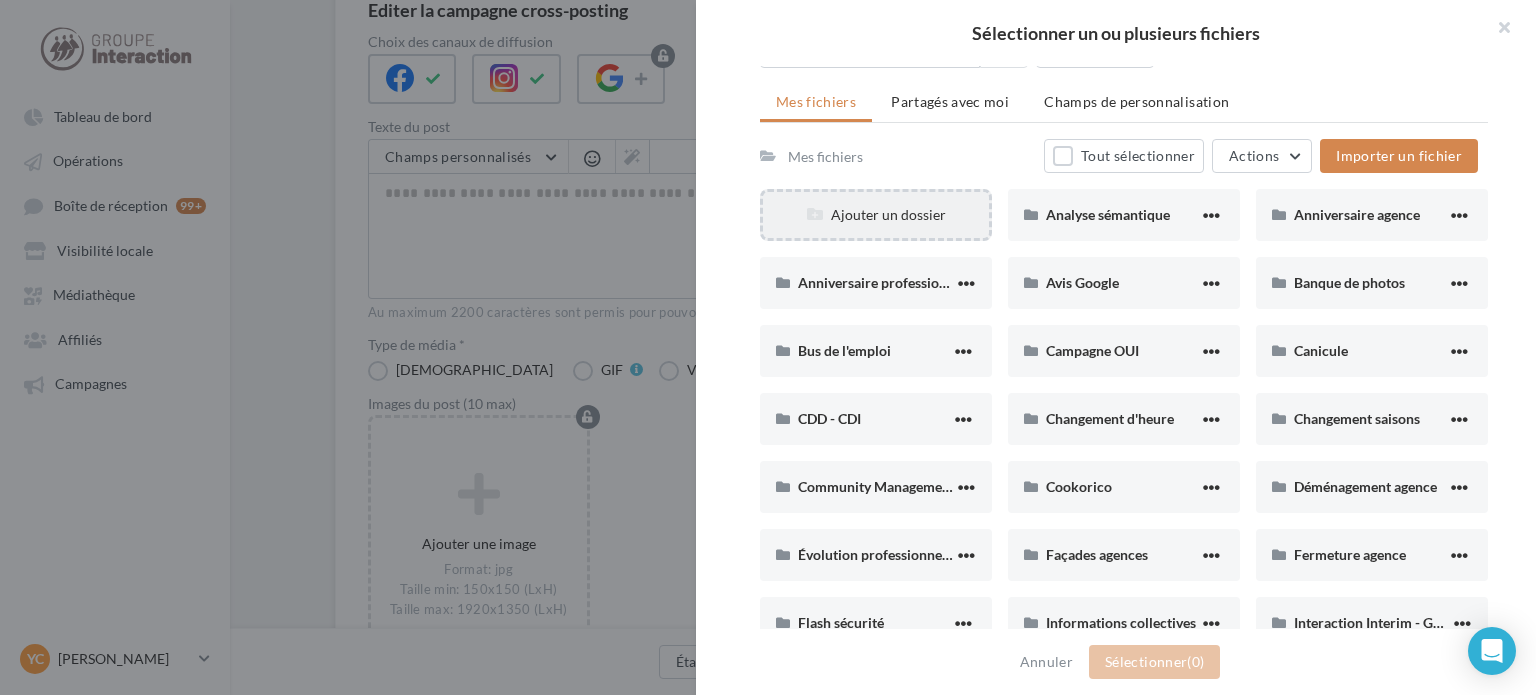 click on "Ajouter un dossier" at bounding box center (876, 215) 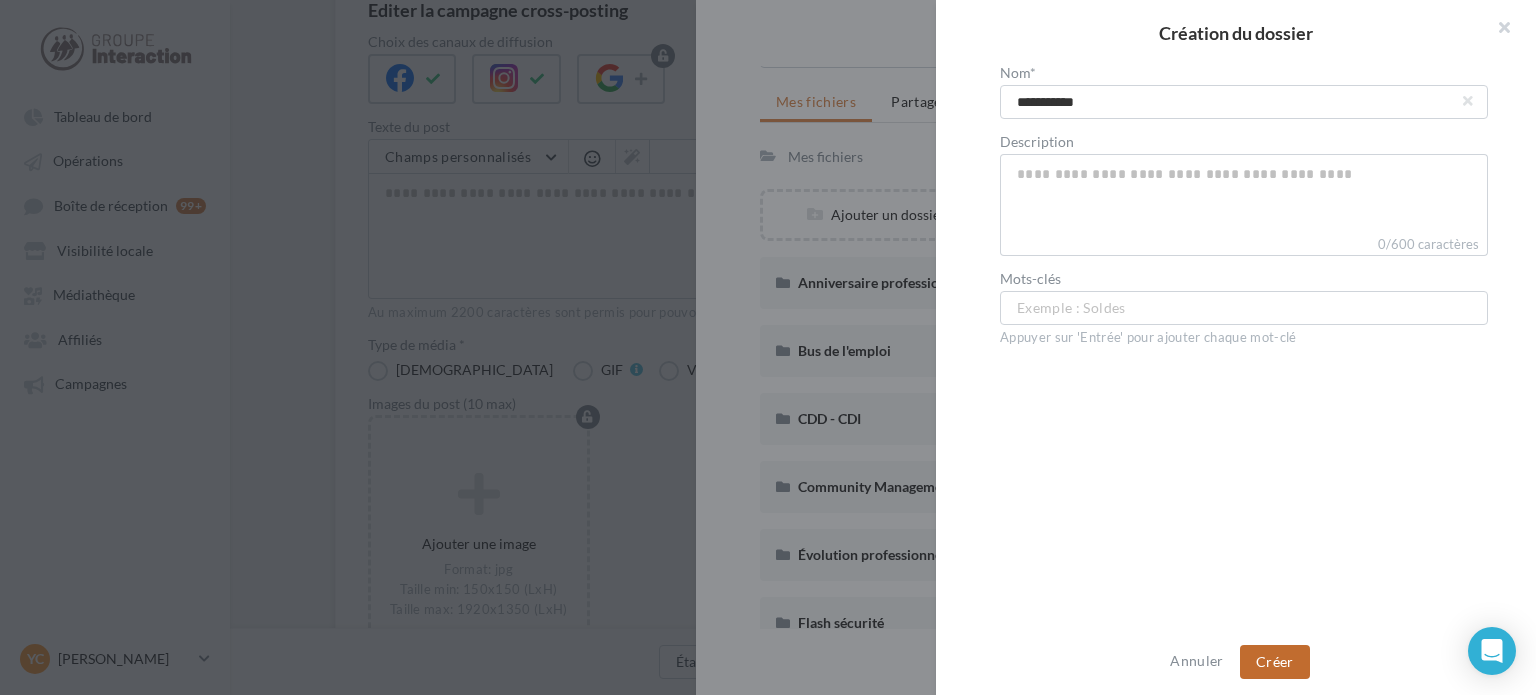 type on "**********" 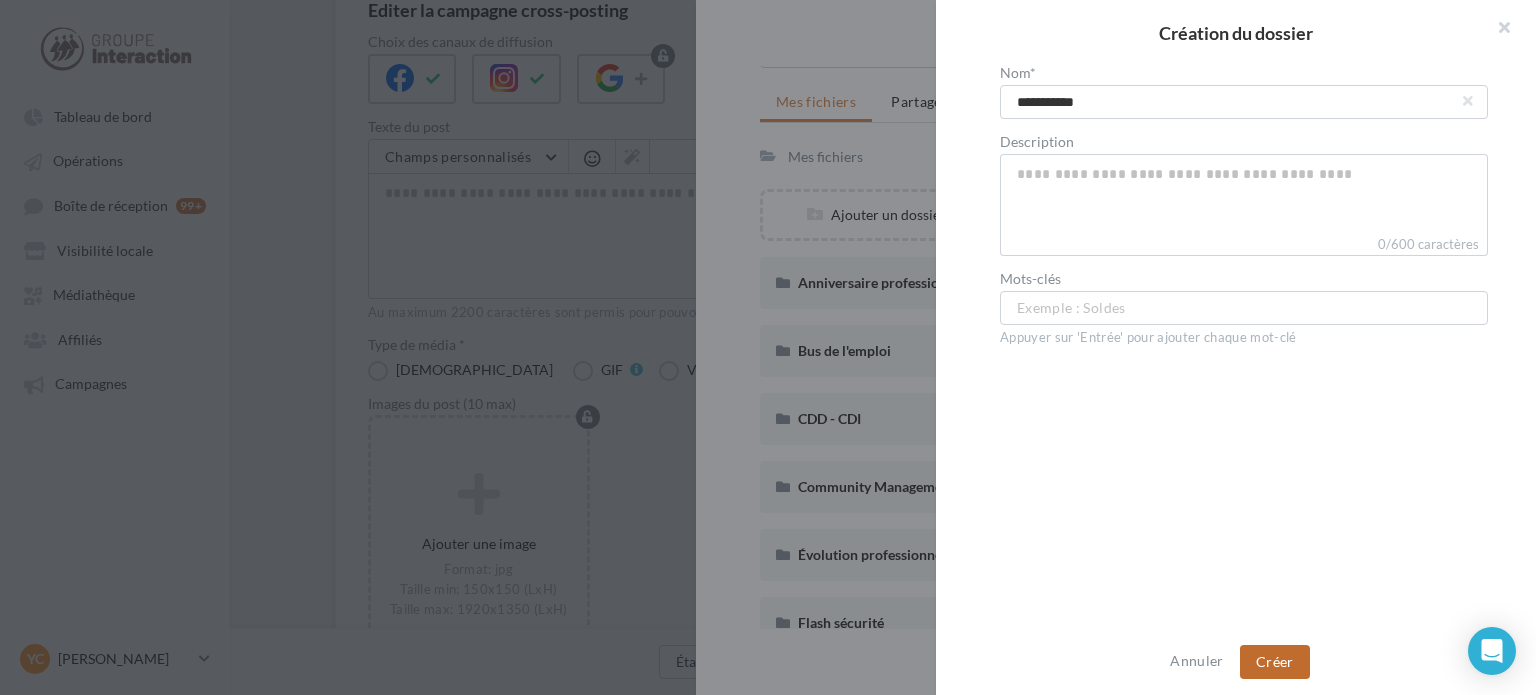 click on "Créer" at bounding box center (1275, 662) 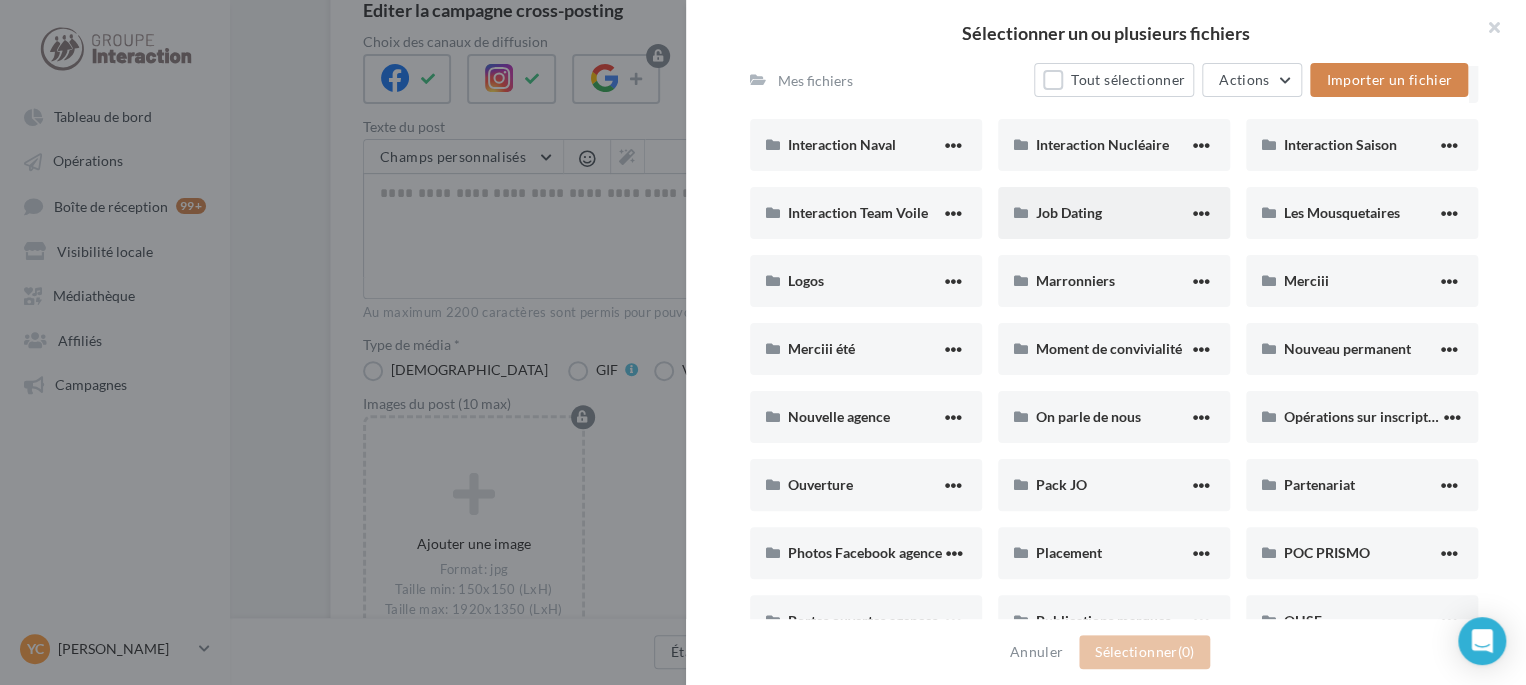 scroll, scrollTop: 800, scrollLeft: 0, axis: vertical 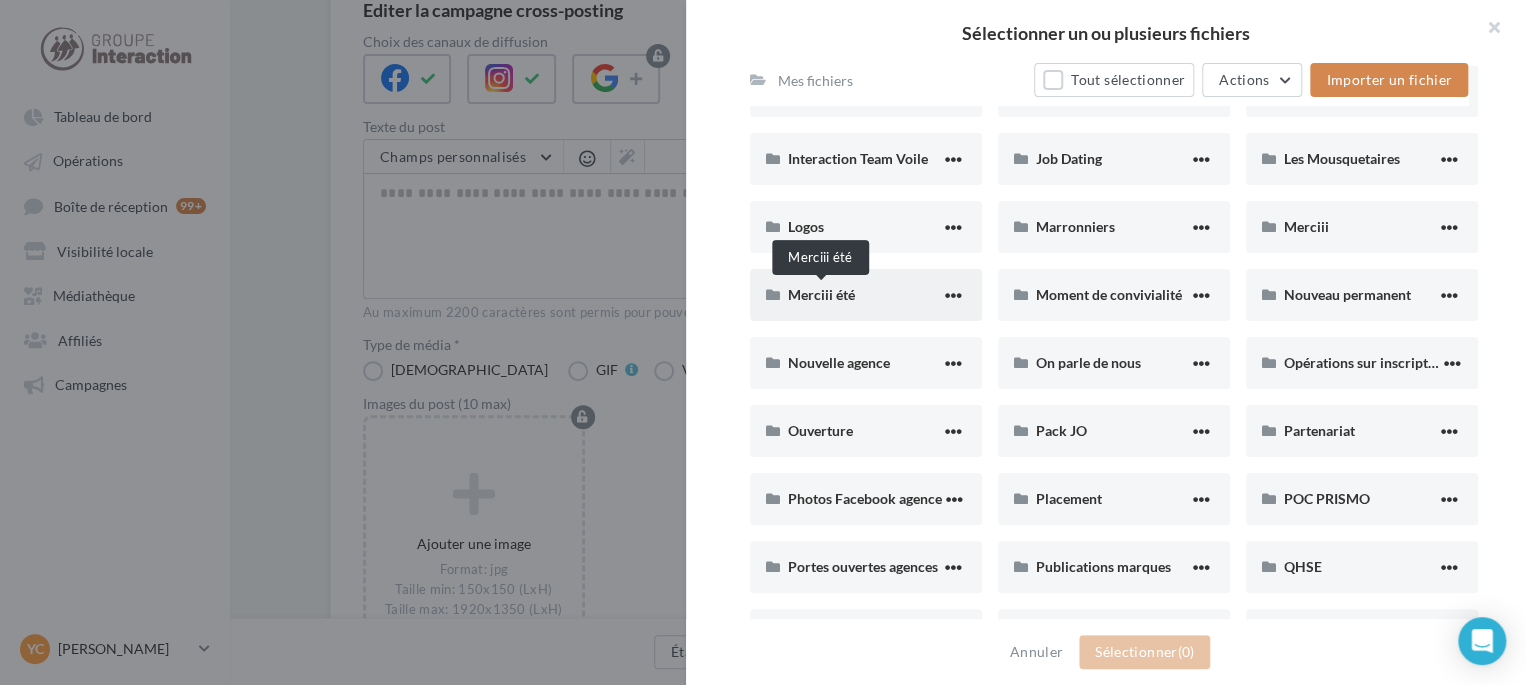 click on "Merciii été" at bounding box center (821, 294) 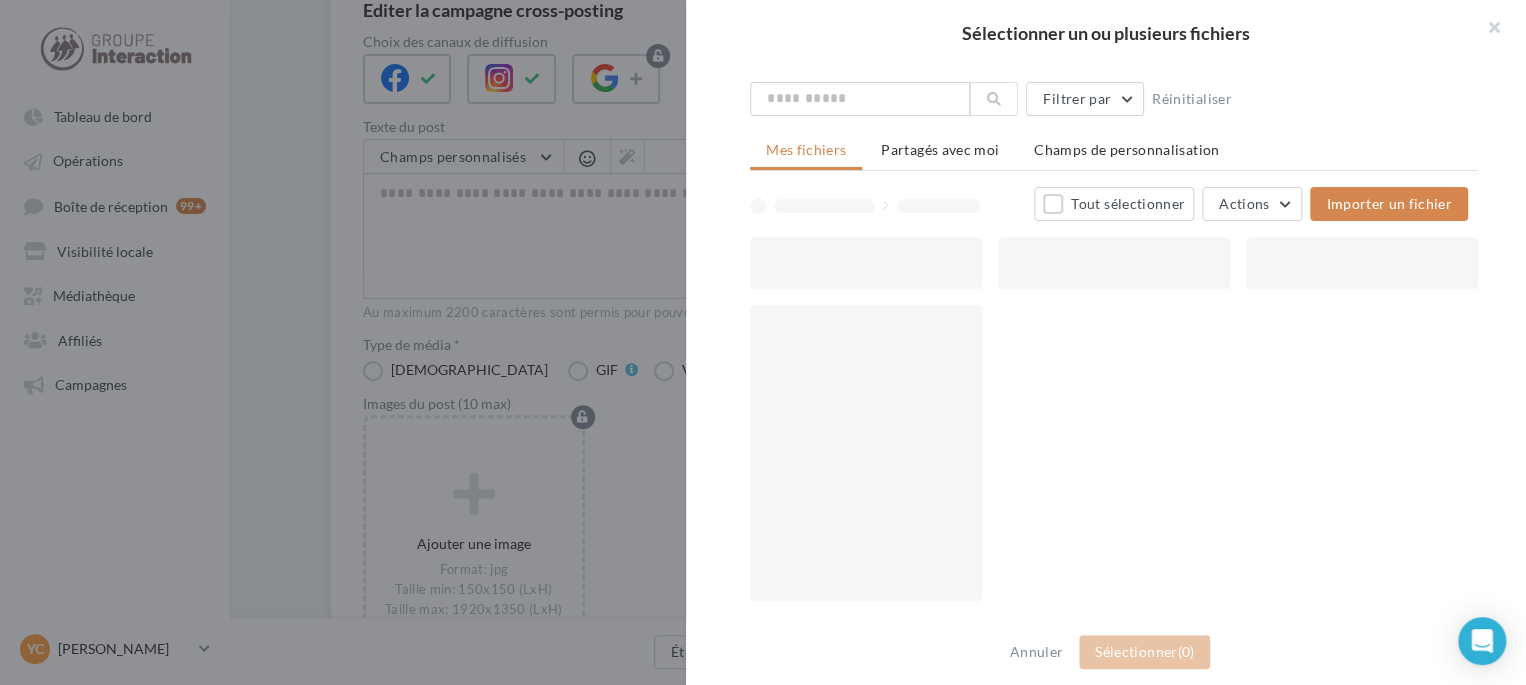 click at bounding box center [866, 263] 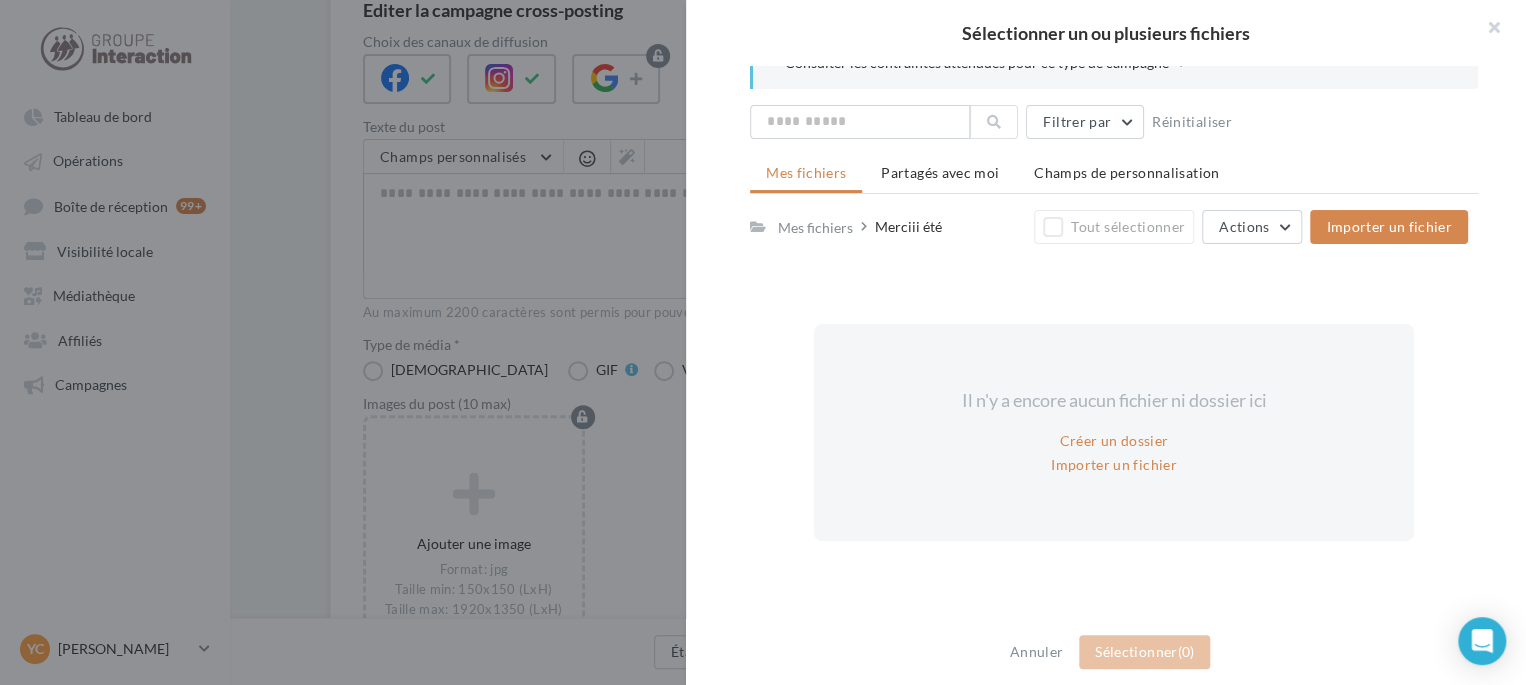 scroll, scrollTop: 17, scrollLeft: 0, axis: vertical 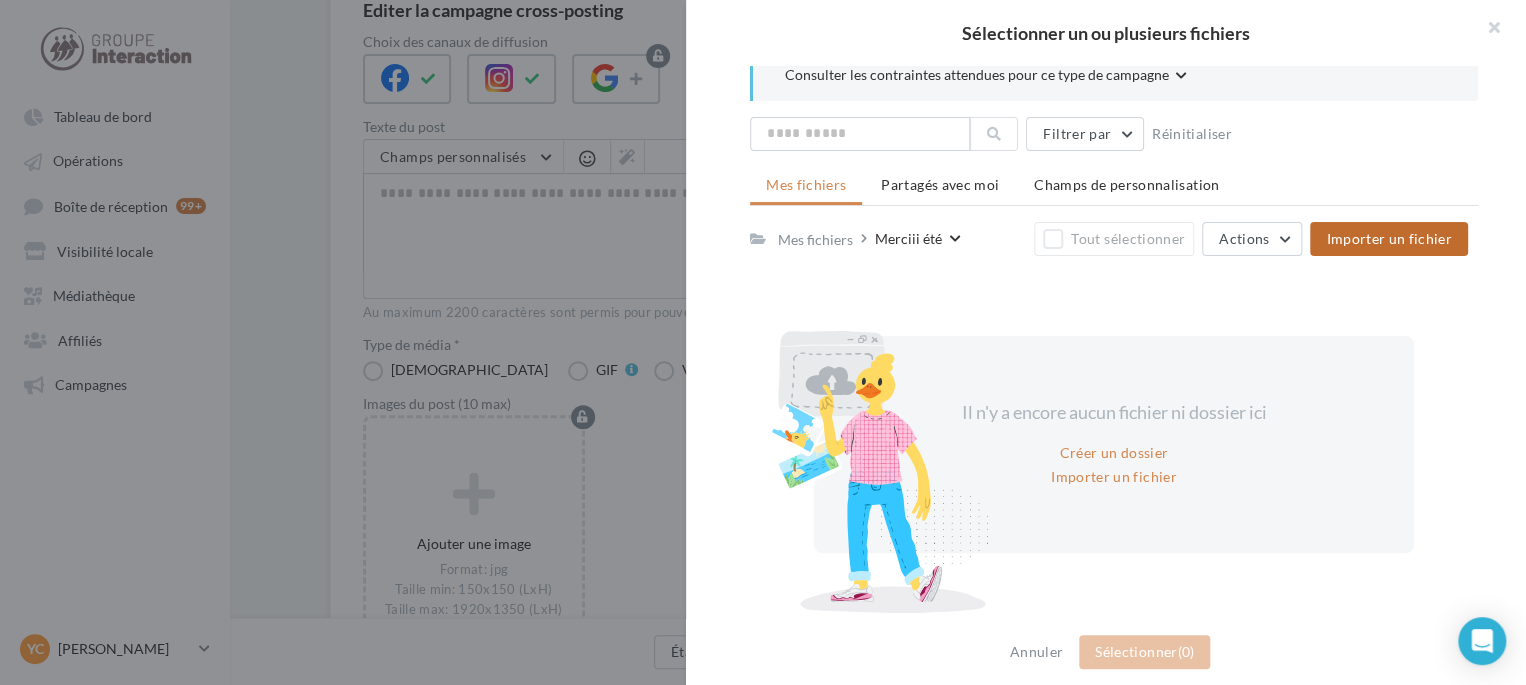 click on "Importer un fichier" at bounding box center (1389, 238) 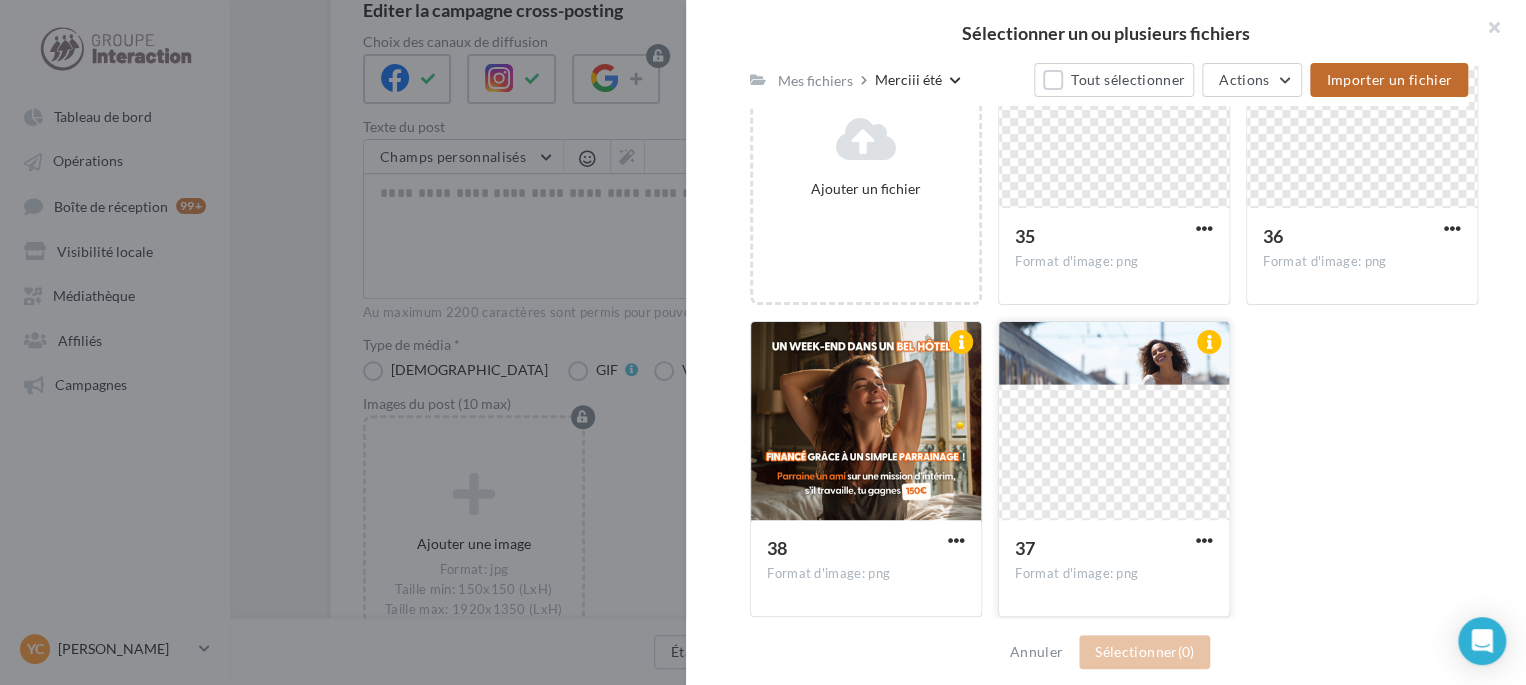 scroll, scrollTop: 149, scrollLeft: 0, axis: vertical 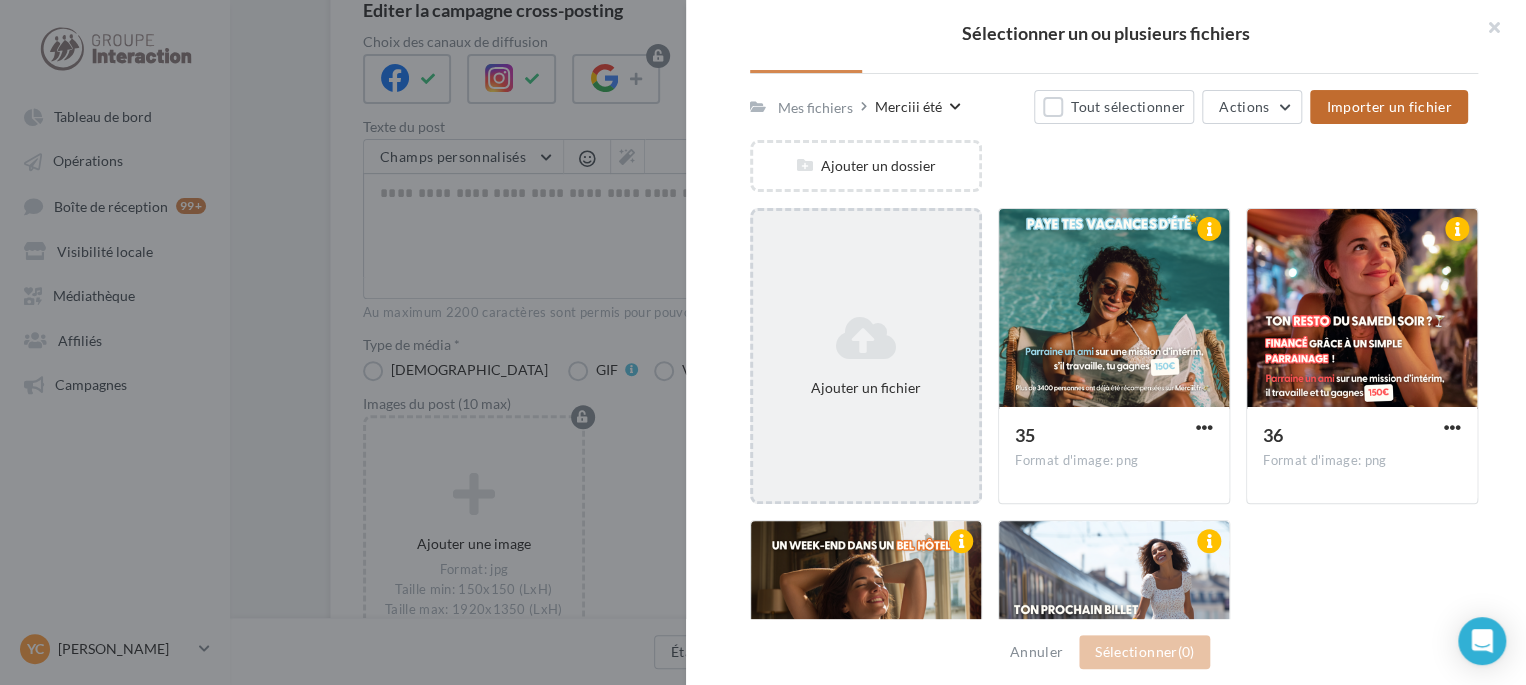 click on "Ajouter un fichier" at bounding box center (866, 356) 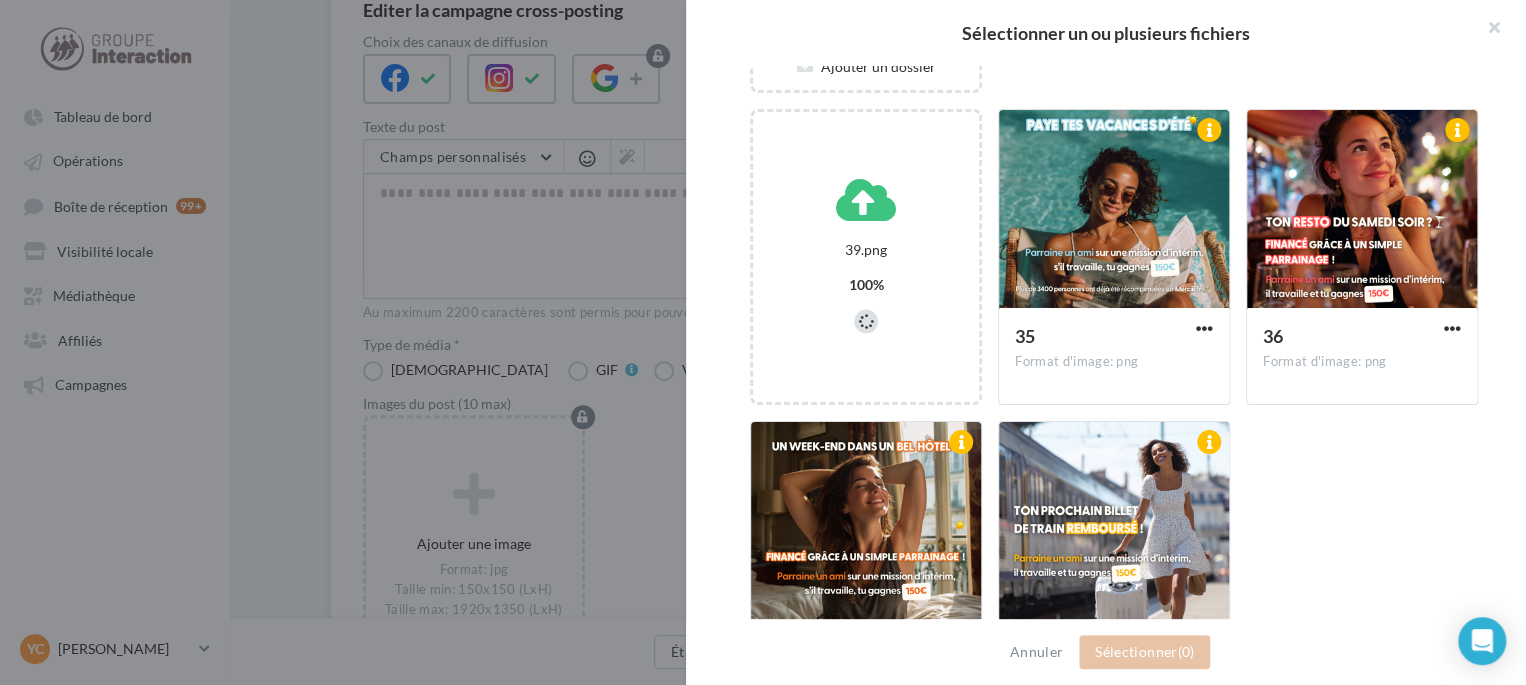 scroll, scrollTop: 148, scrollLeft: 0, axis: vertical 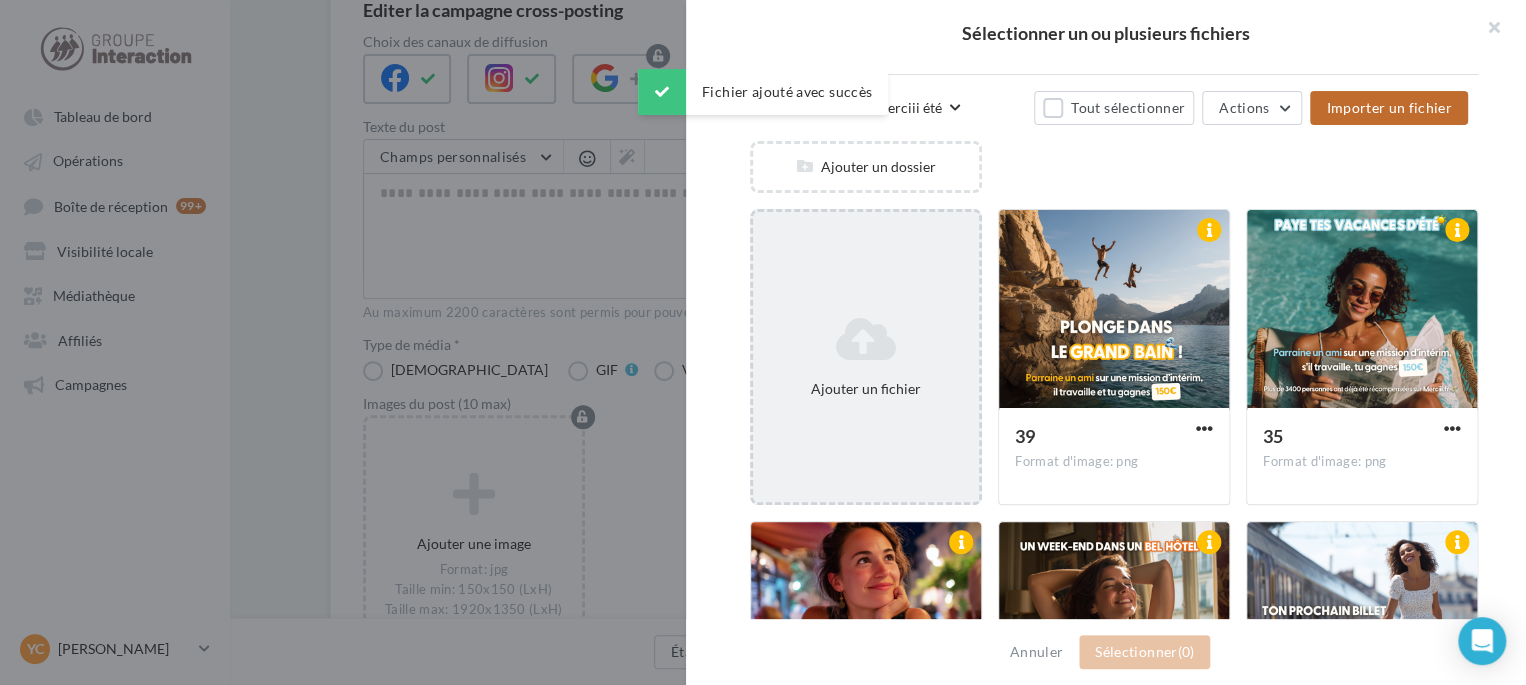 click on "Ajouter un fichier" at bounding box center [866, 356] 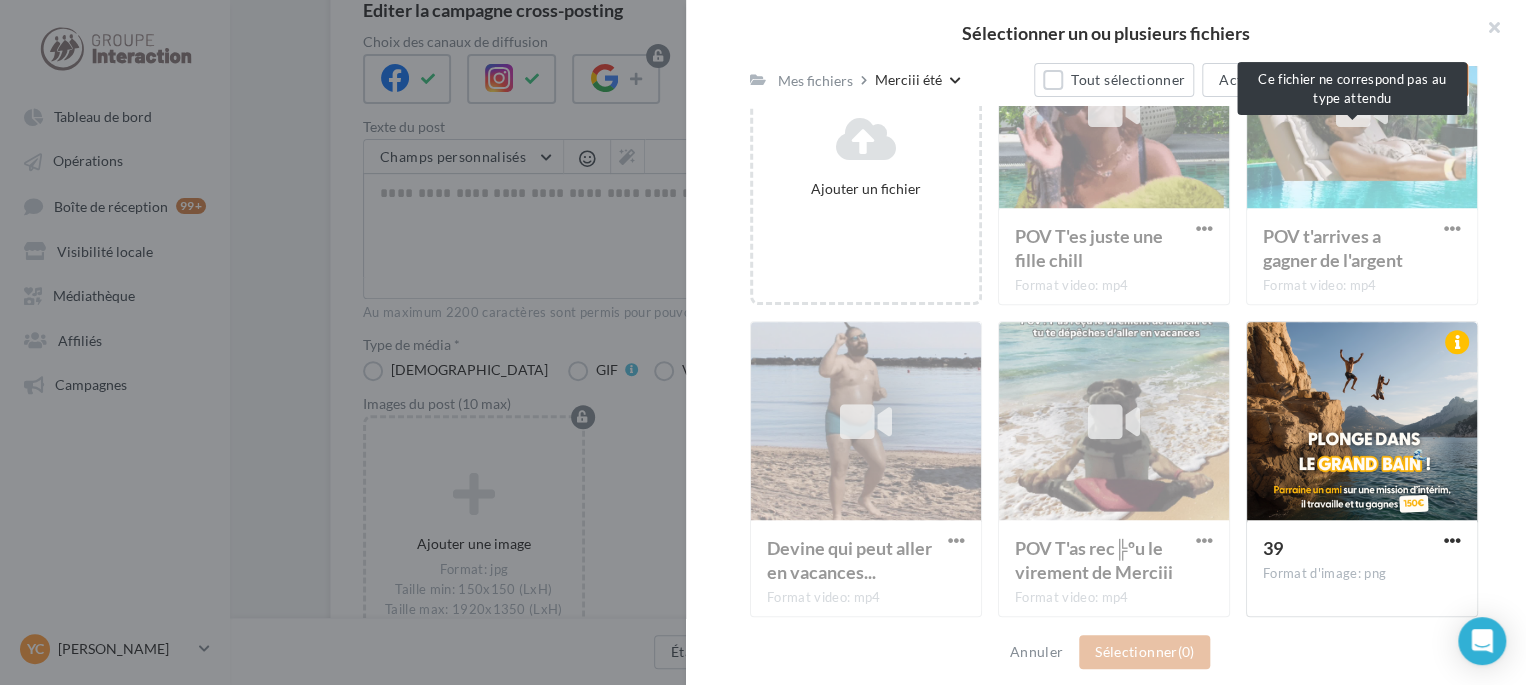 scroll, scrollTop: 148, scrollLeft: 0, axis: vertical 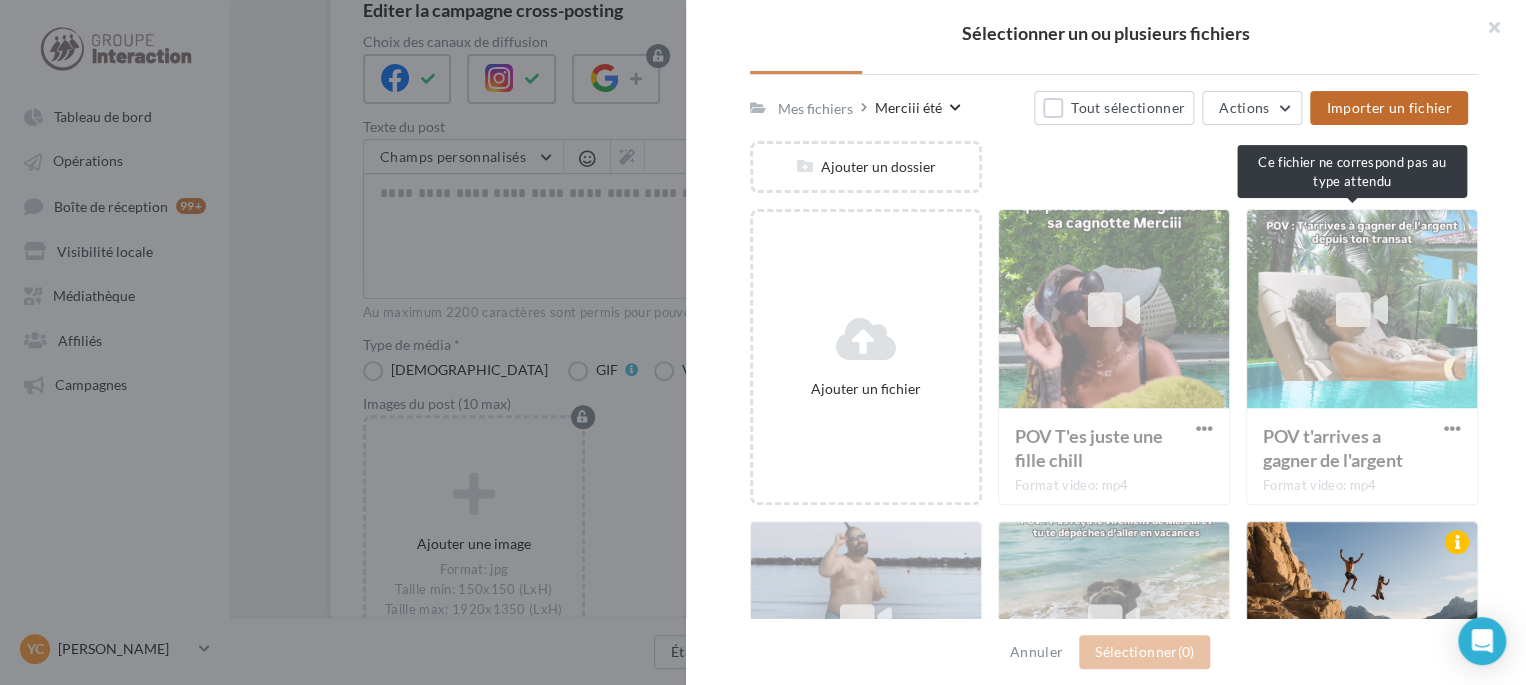 click on "POV t'arrives a gagner de l'argent  Format video: mp4" at bounding box center (1362, 357) 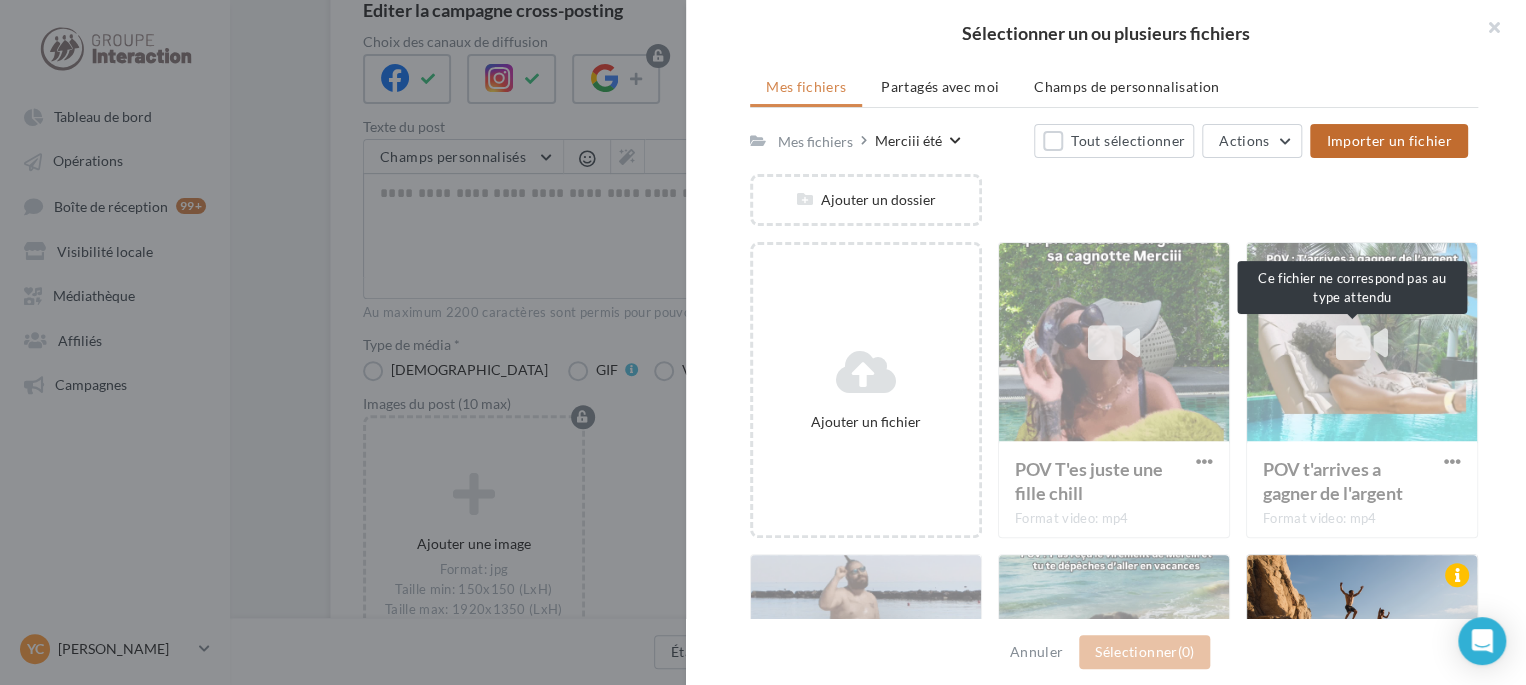 scroll, scrollTop: 200, scrollLeft: 0, axis: vertical 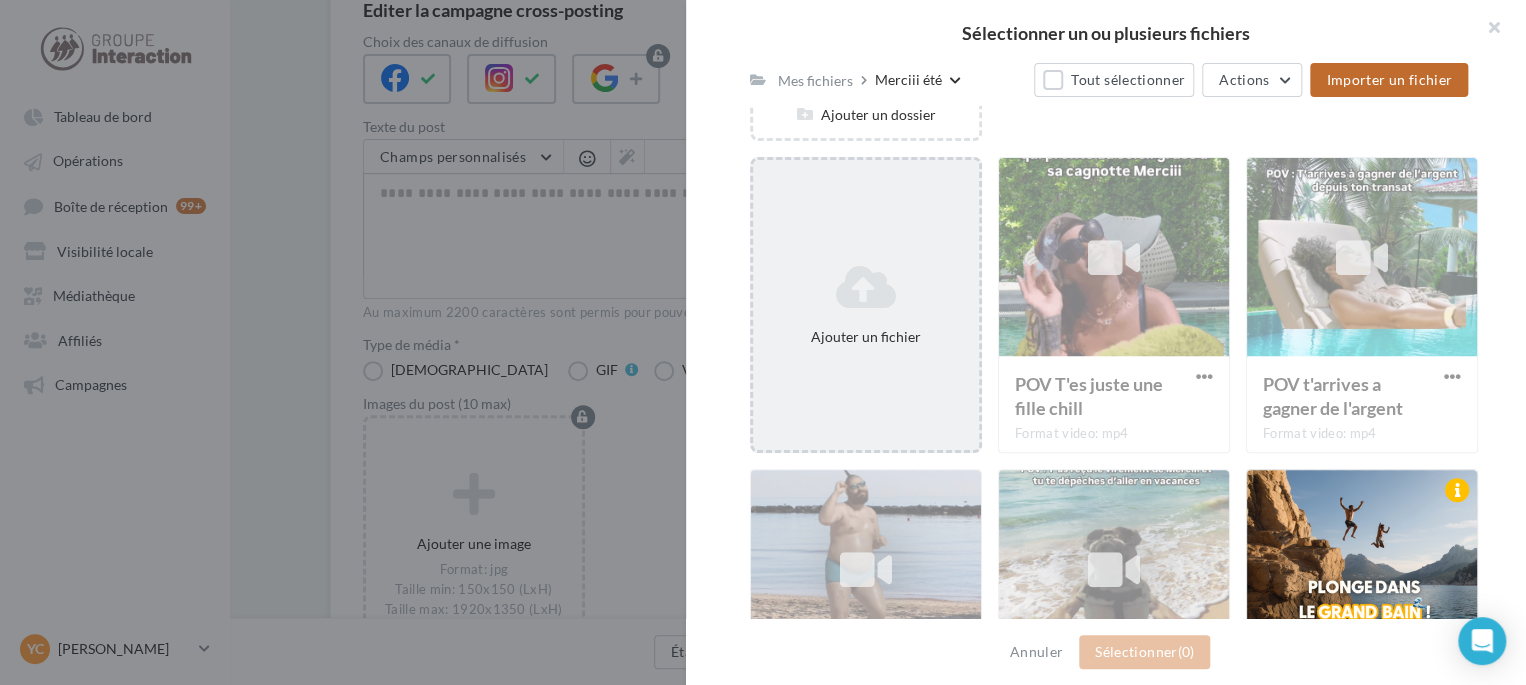 click on "Ajouter un fichier" at bounding box center [866, 304] 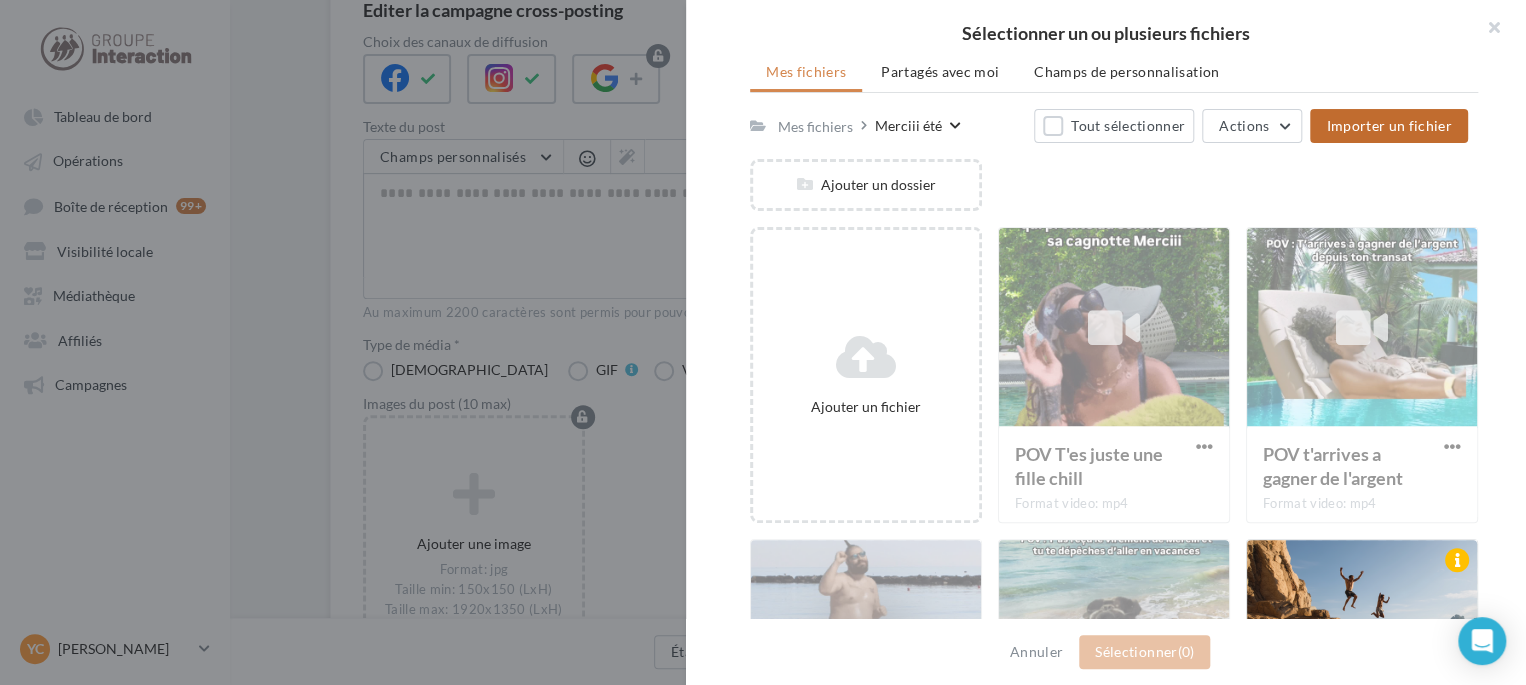 scroll, scrollTop: 0, scrollLeft: 0, axis: both 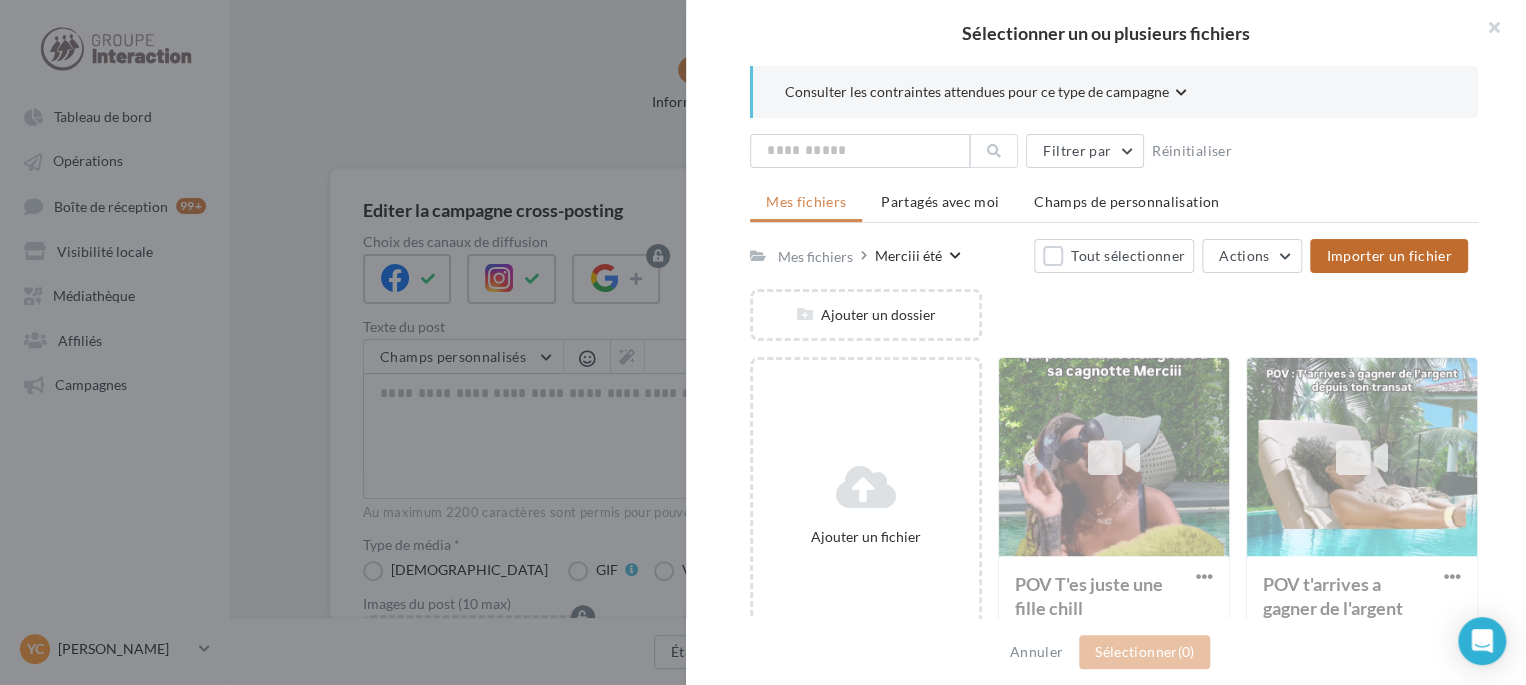 click on "Consulter les contraintes attendues pour ce type de campagne" at bounding box center (986, 94) 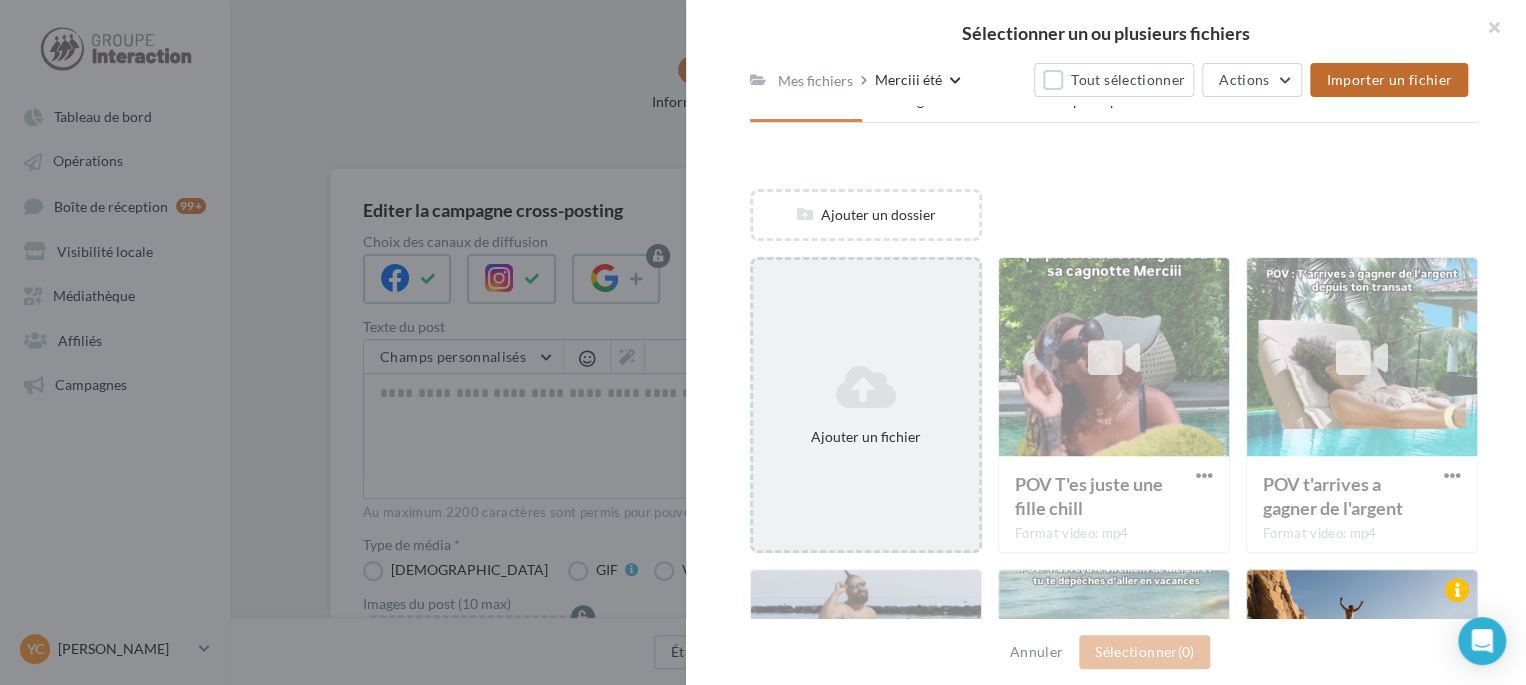 scroll, scrollTop: 300, scrollLeft: 0, axis: vertical 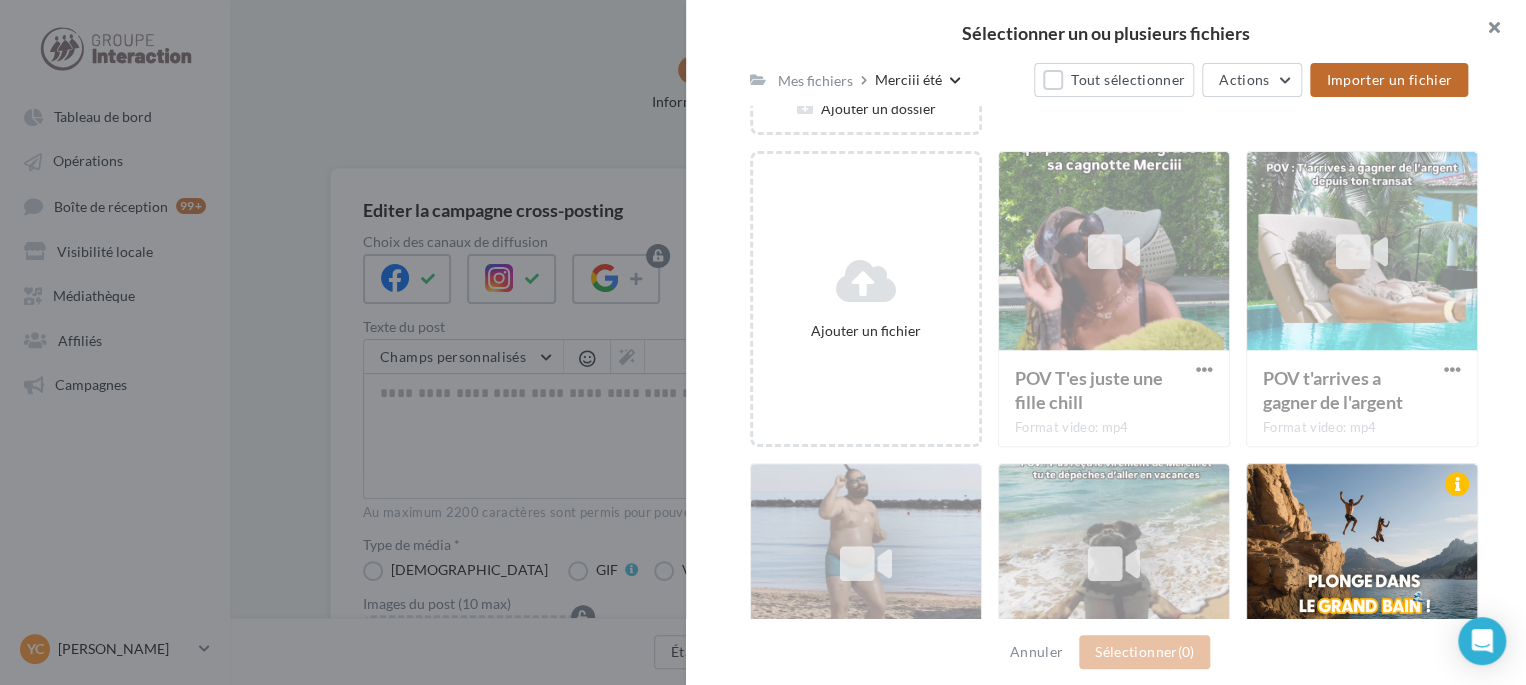 click at bounding box center (1486, 30) 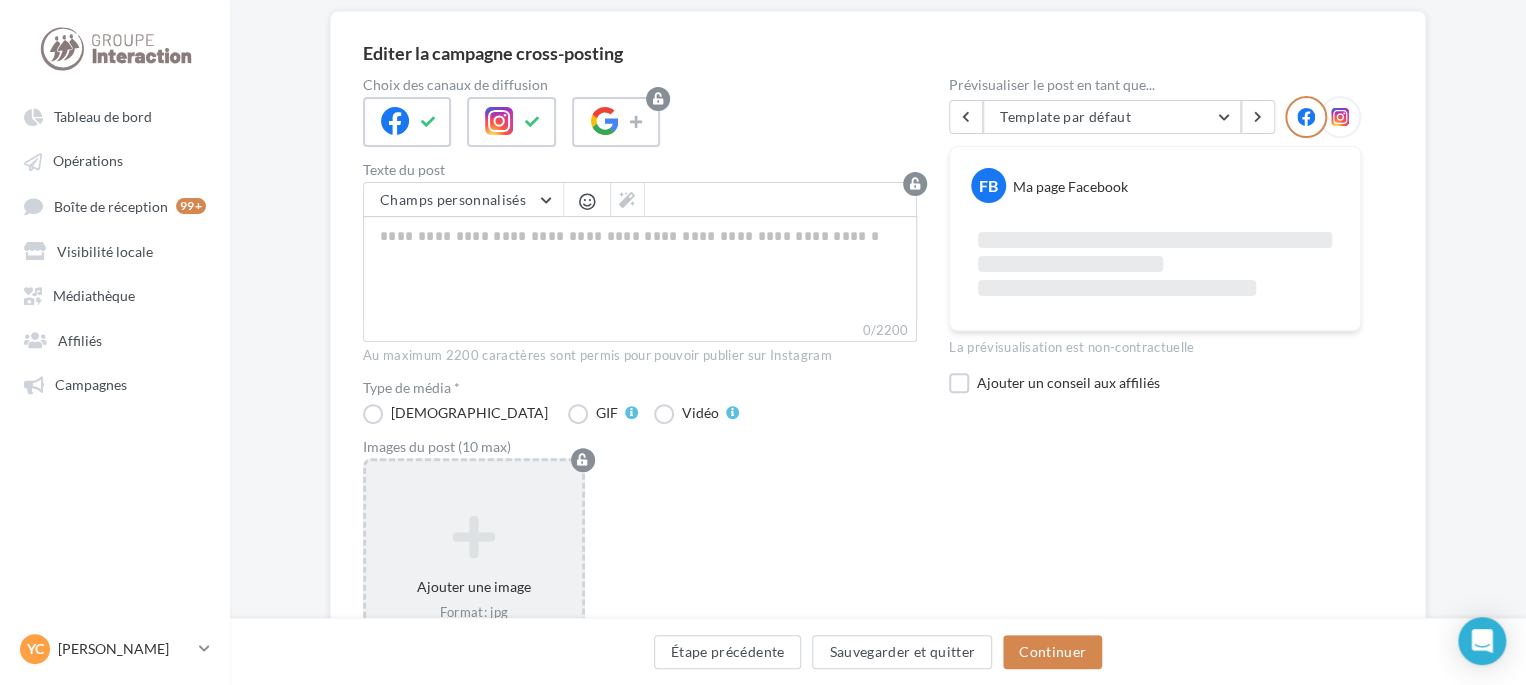 scroll, scrollTop: 300, scrollLeft: 0, axis: vertical 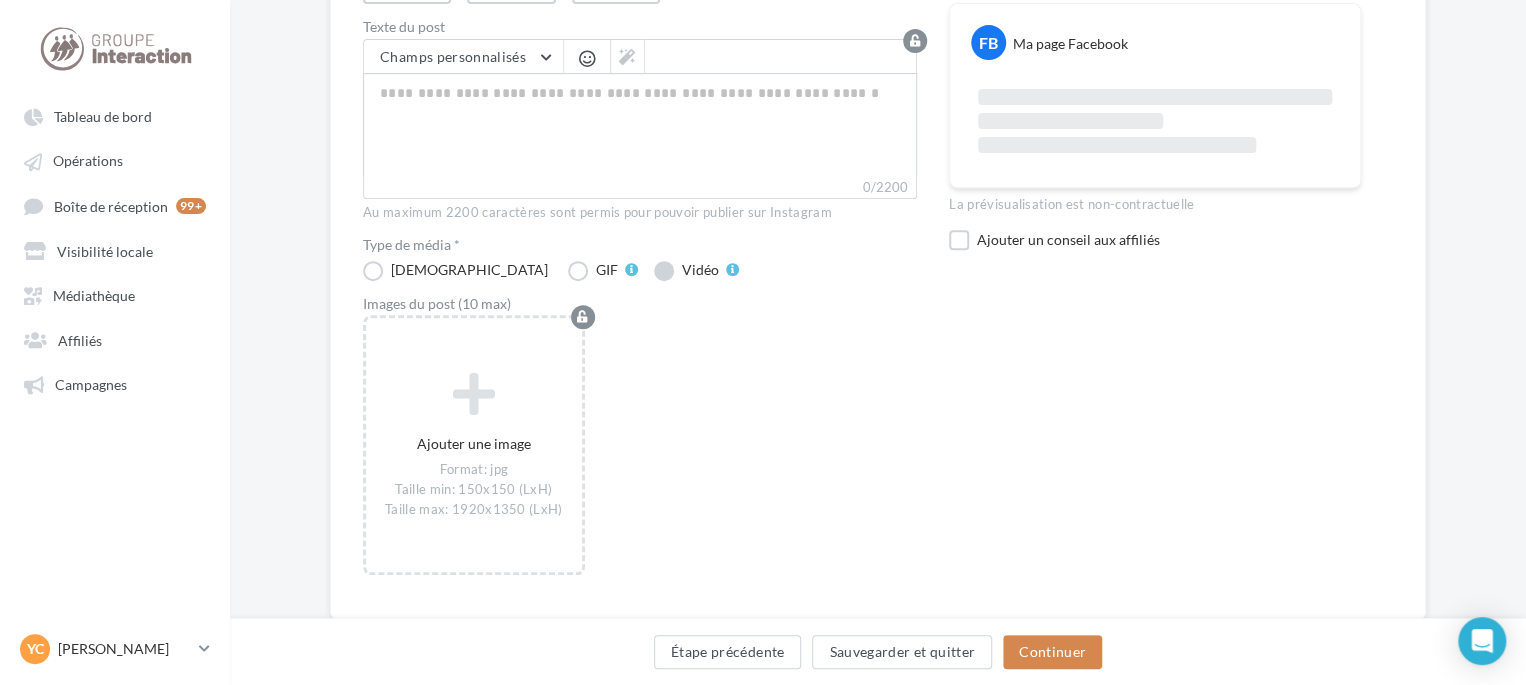 click on "Vidéo" at bounding box center [700, 270] 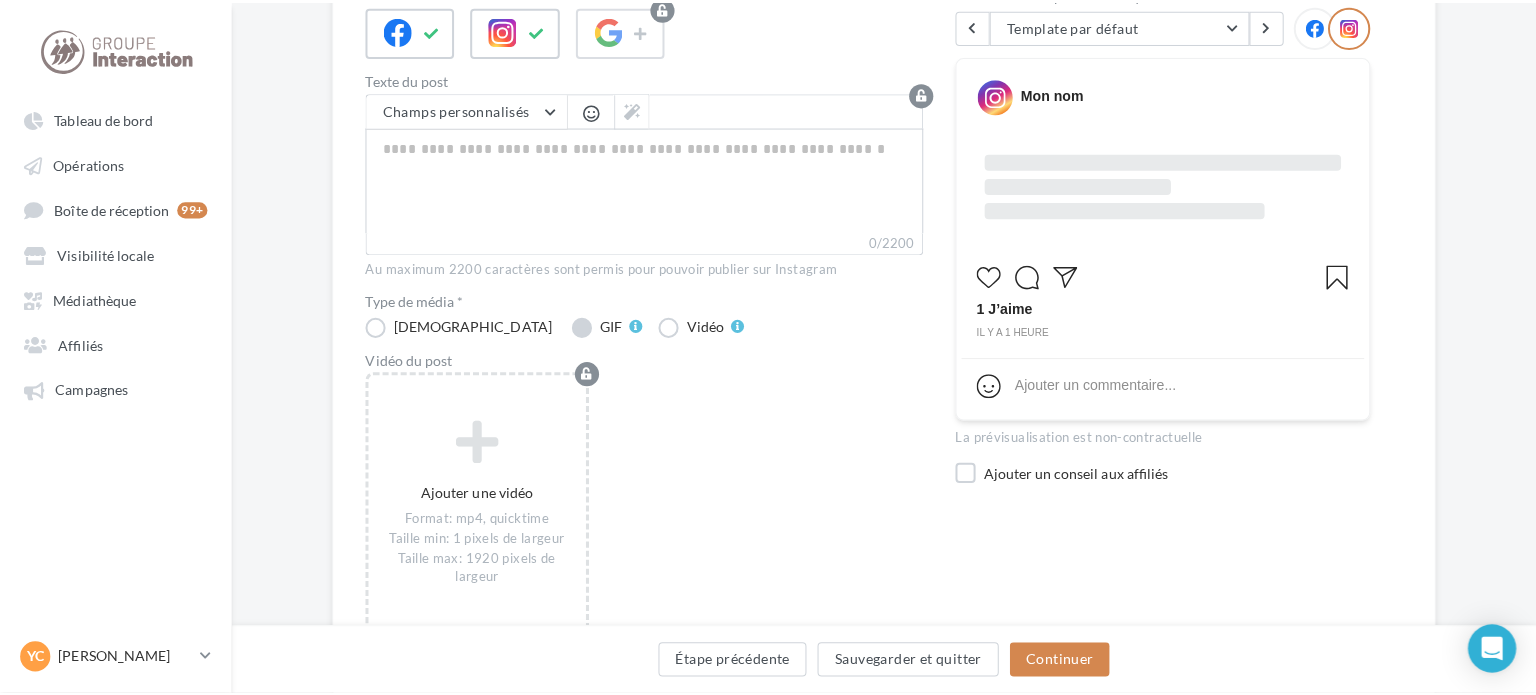 scroll, scrollTop: 70, scrollLeft: 0, axis: vertical 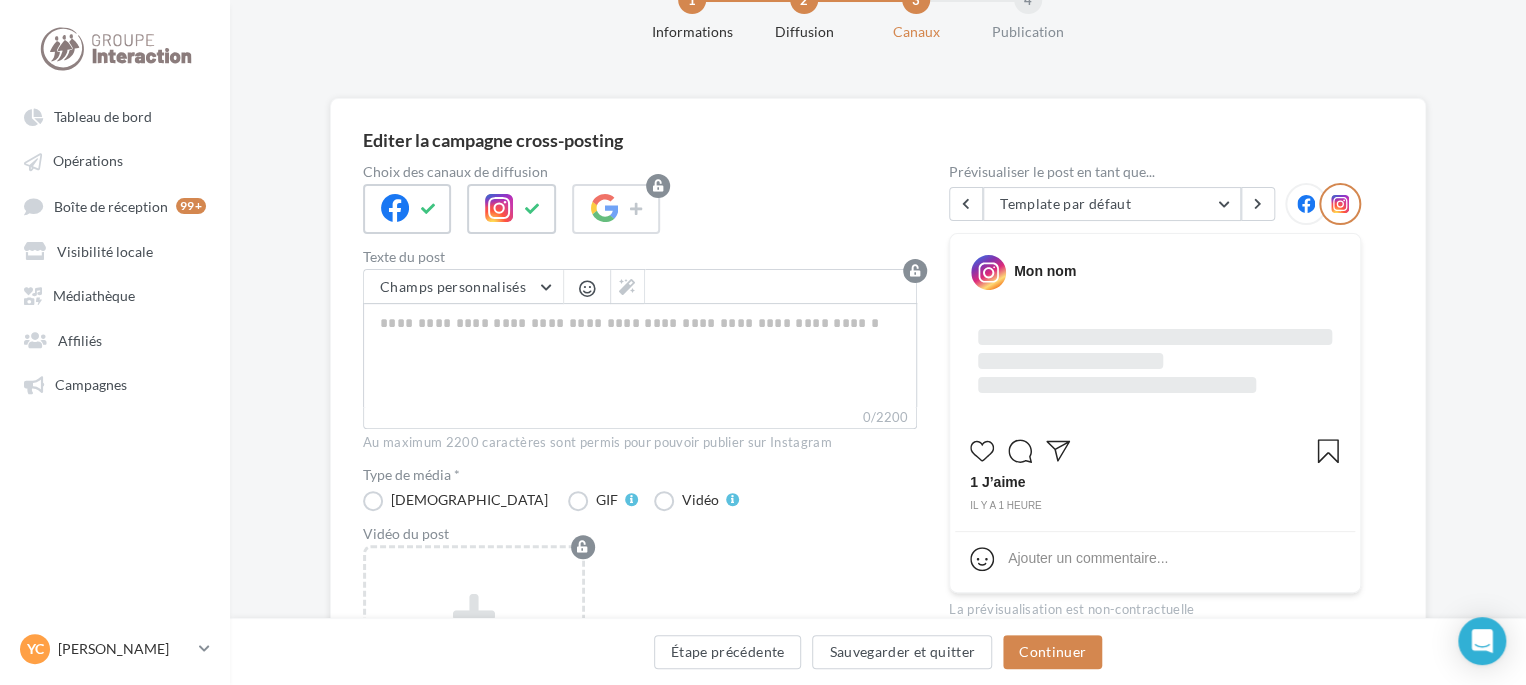 click on "Étape précédente   Sauvegarder et quitter   Continuer" at bounding box center [878, 651] 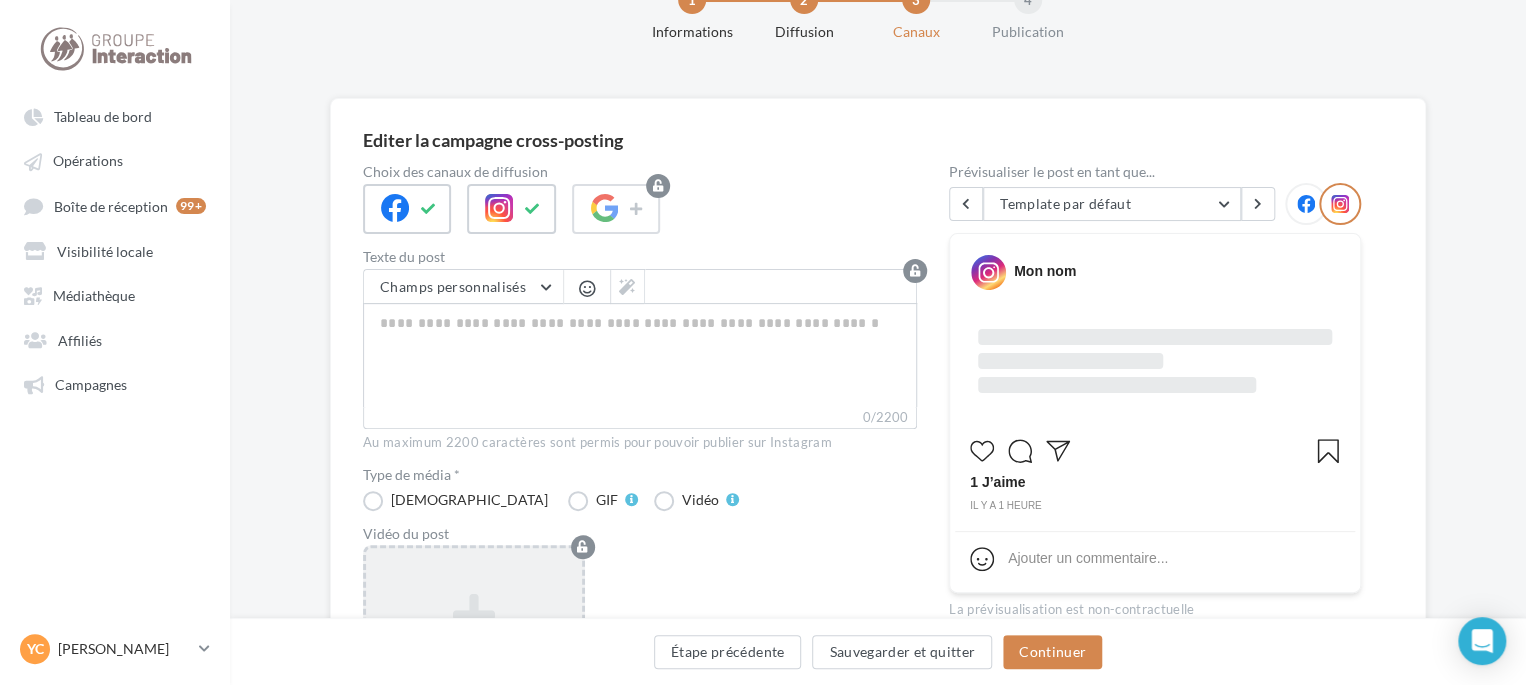 click on "Ajouter une vidéo     Format: mp4, quicktime   Taille min: 1 pixels de largeur   Taille max: 1920 pixels de largeur" at bounding box center (474, 675) 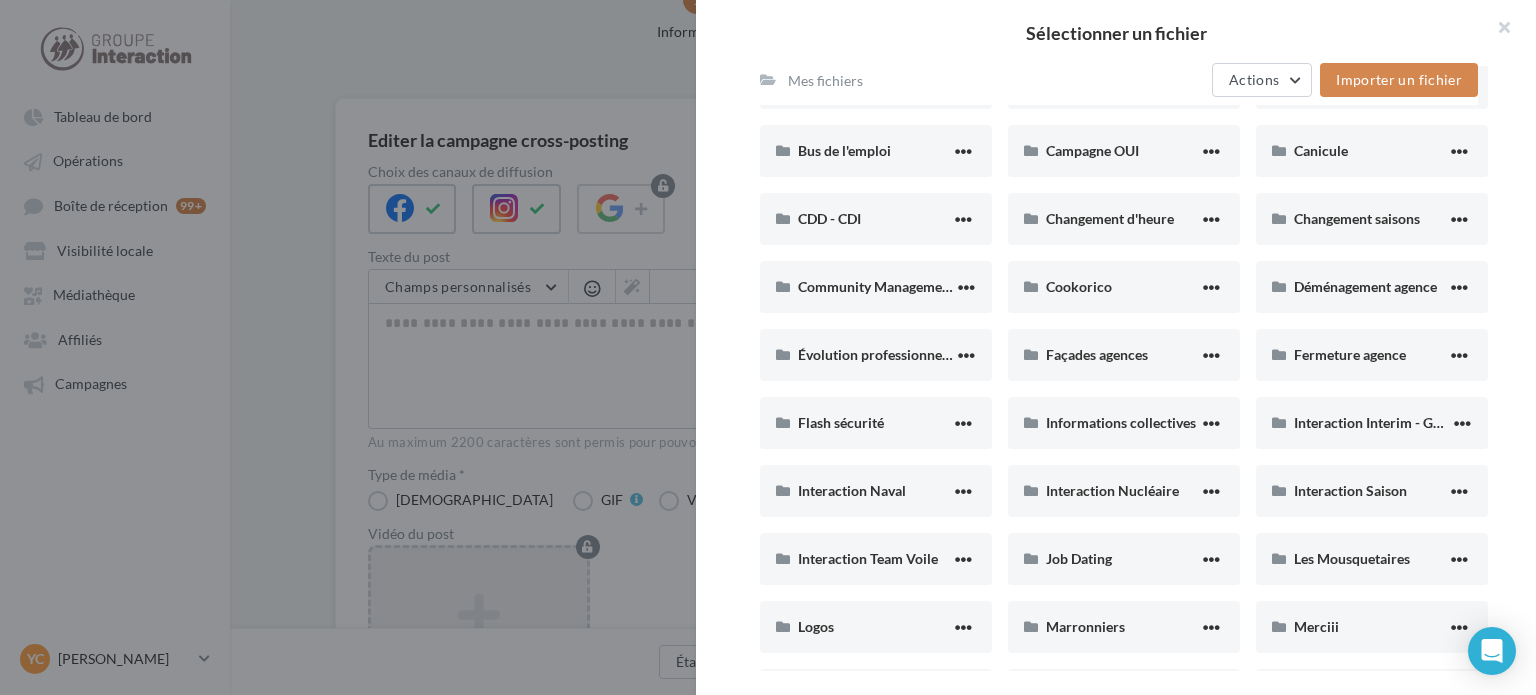 scroll, scrollTop: 500, scrollLeft: 0, axis: vertical 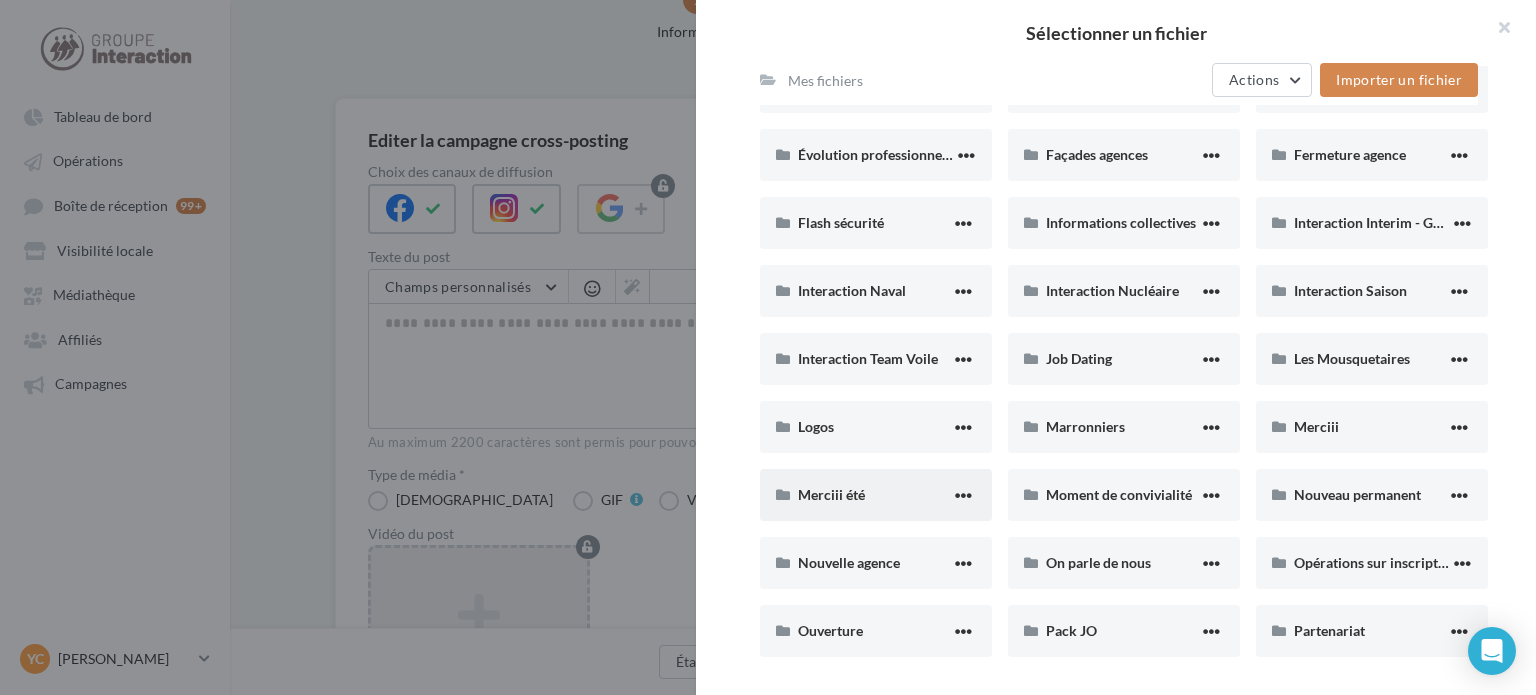click on "Merciii été" at bounding box center (874, 494) 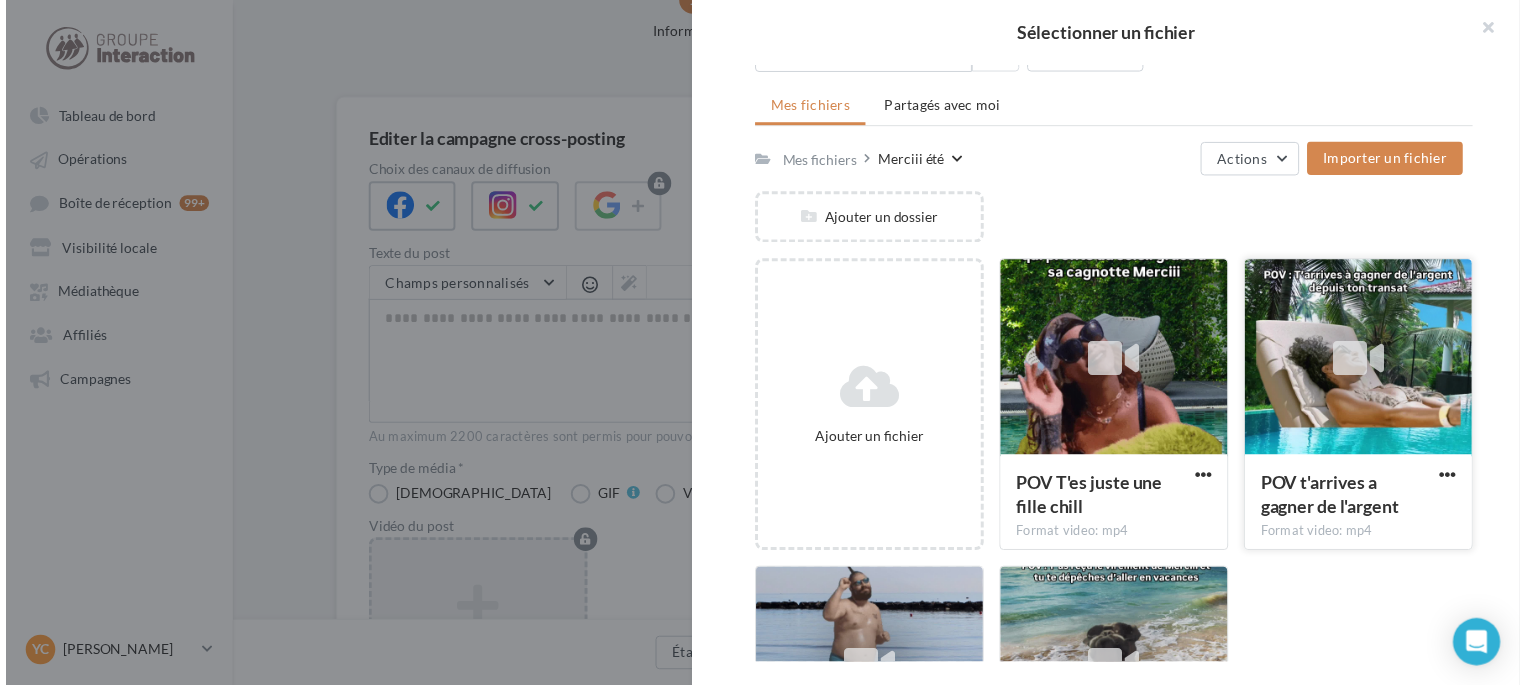 scroll, scrollTop: 212, scrollLeft: 0, axis: vertical 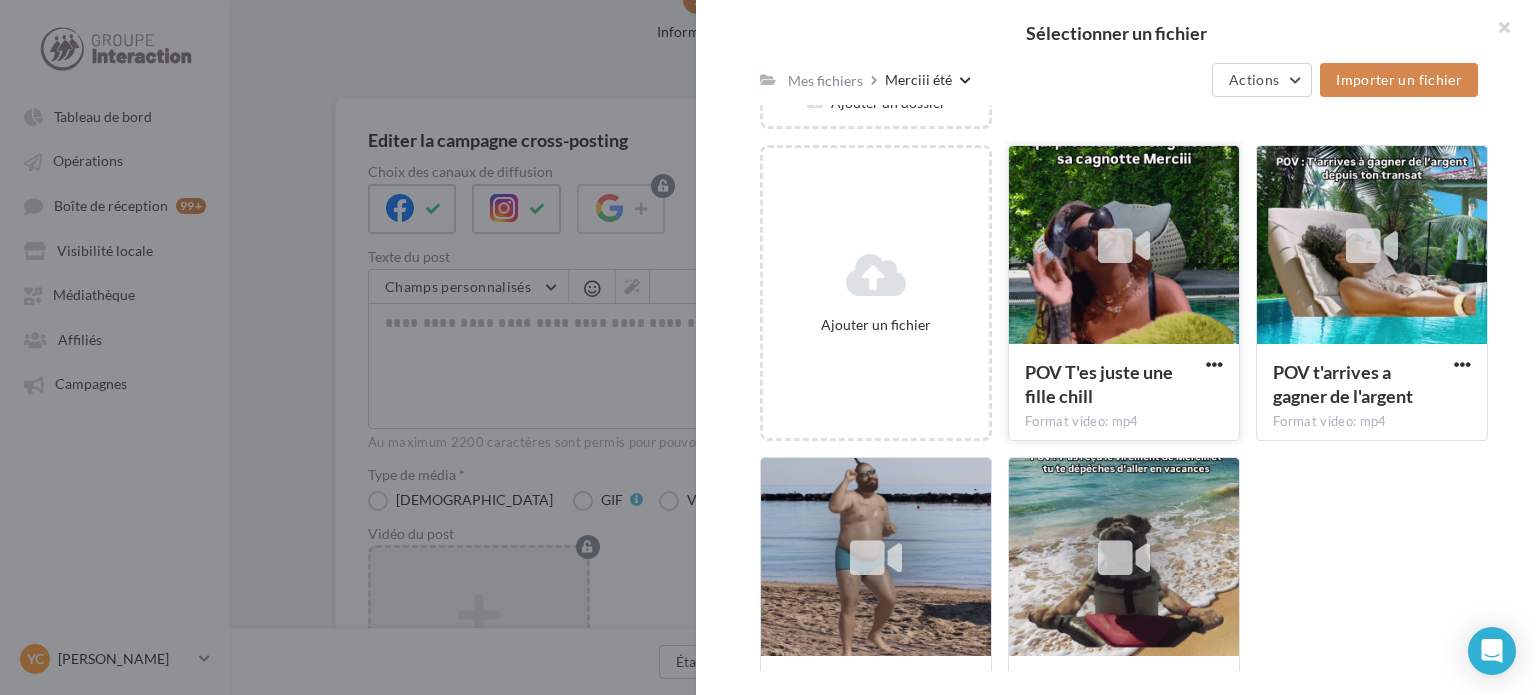 click at bounding box center (1124, 246) 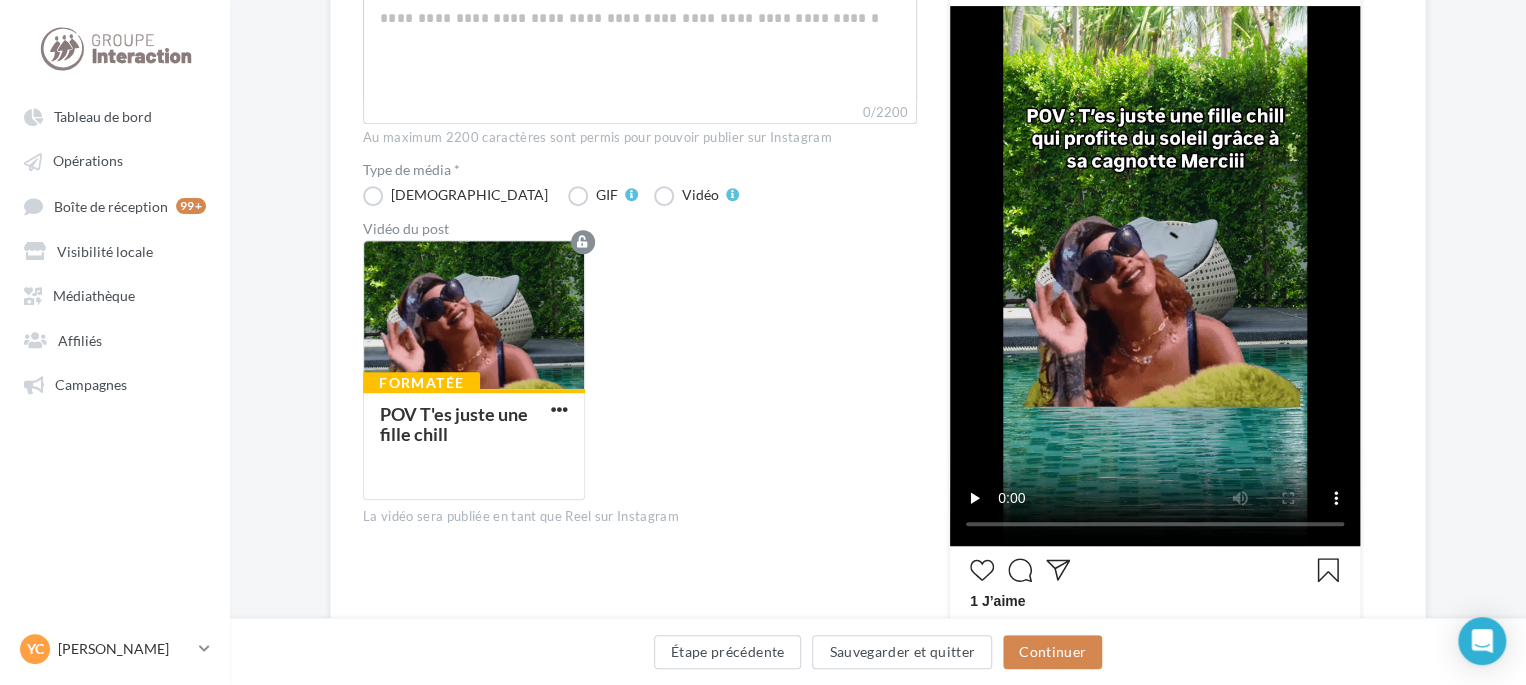 scroll, scrollTop: 326, scrollLeft: 0, axis: vertical 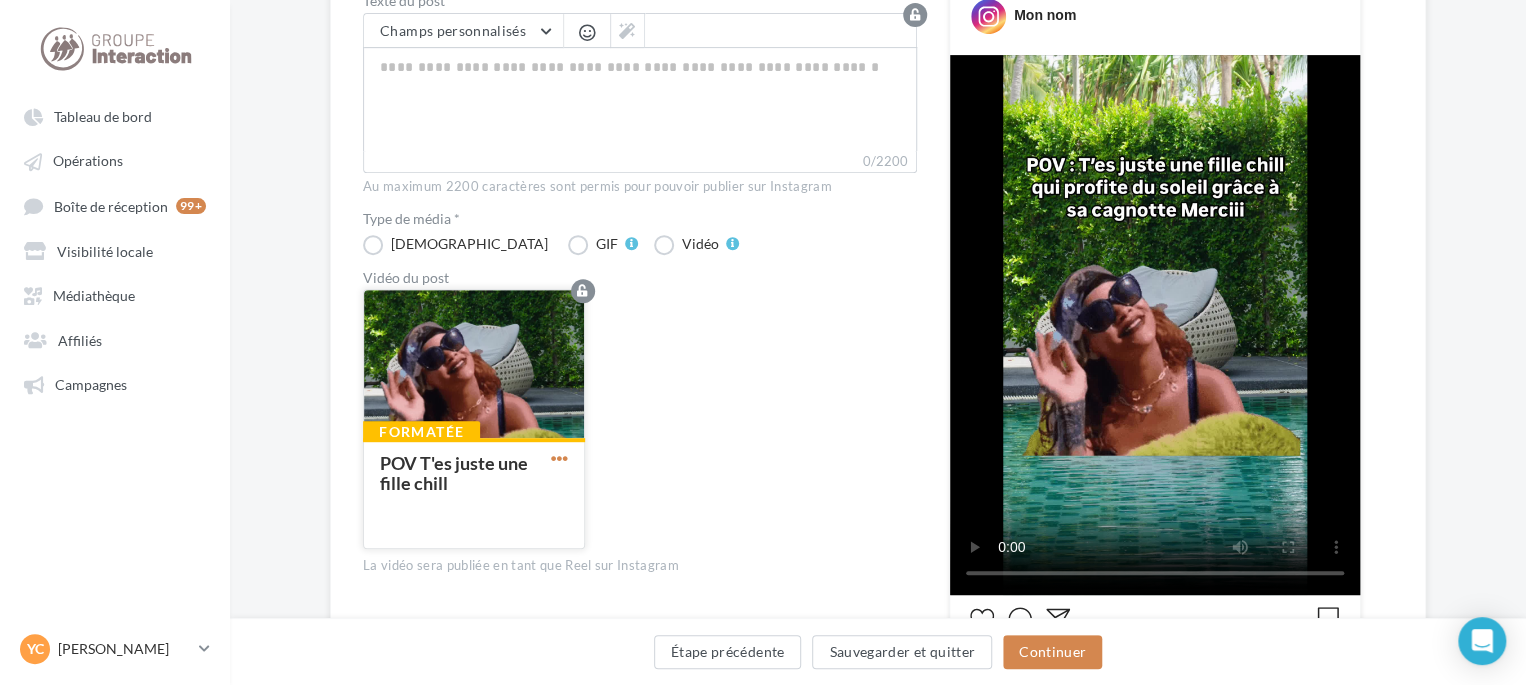click at bounding box center (559, 458) 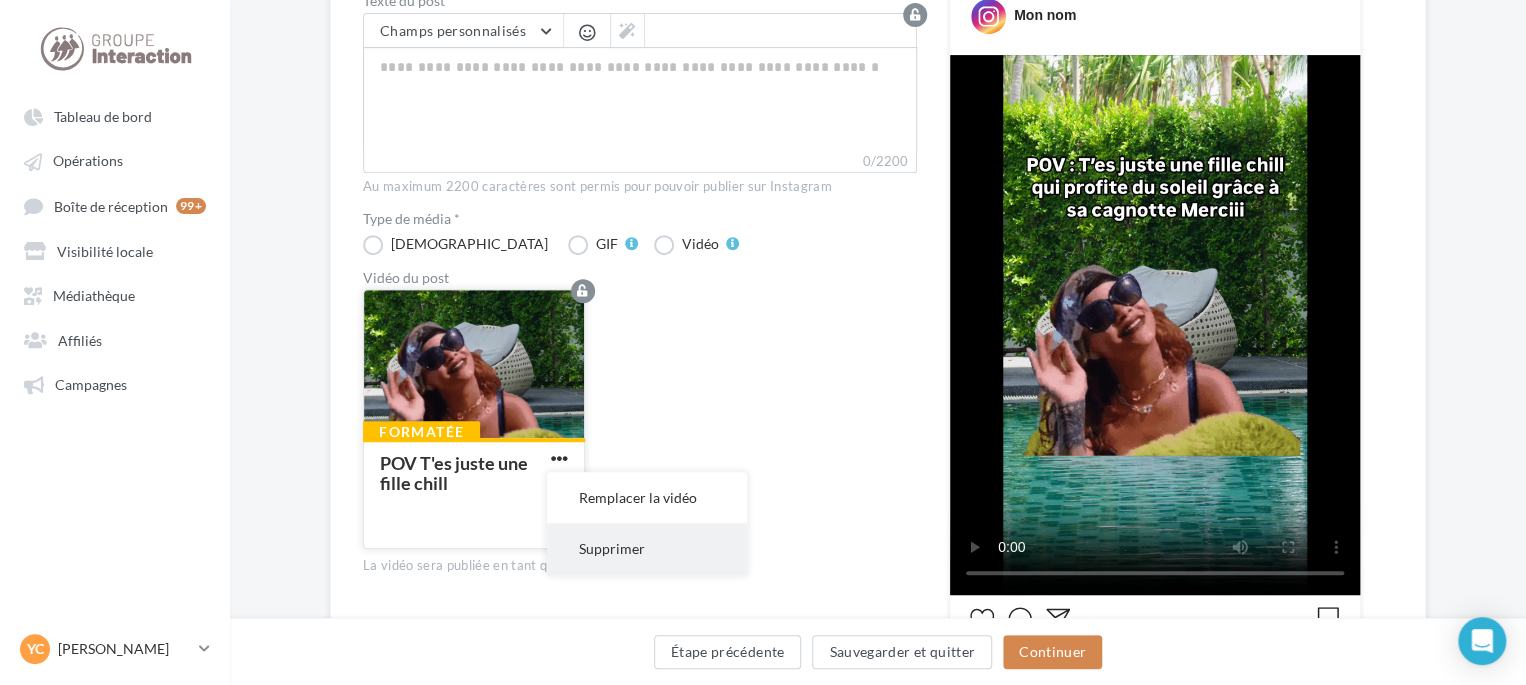 click on "Supprimer" at bounding box center [647, 548] 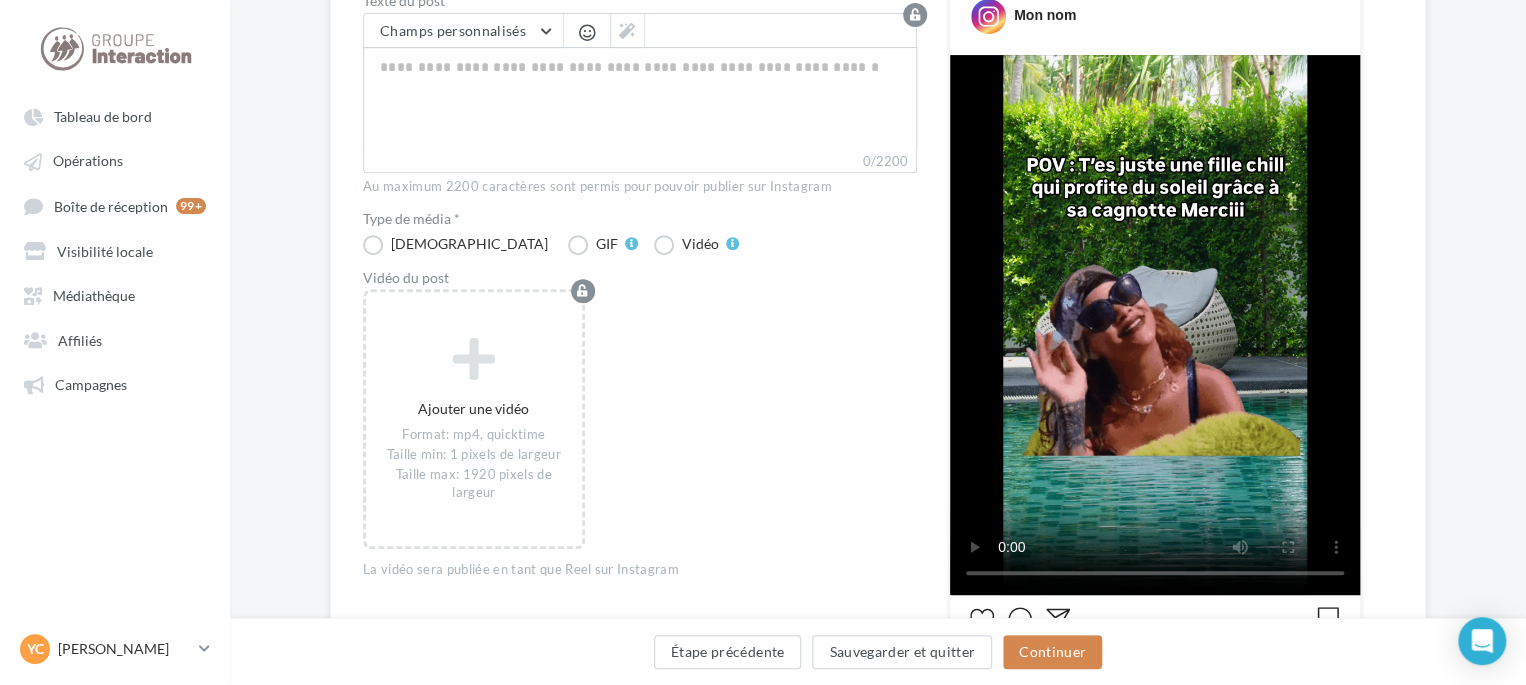 scroll, scrollTop: 0, scrollLeft: 0, axis: both 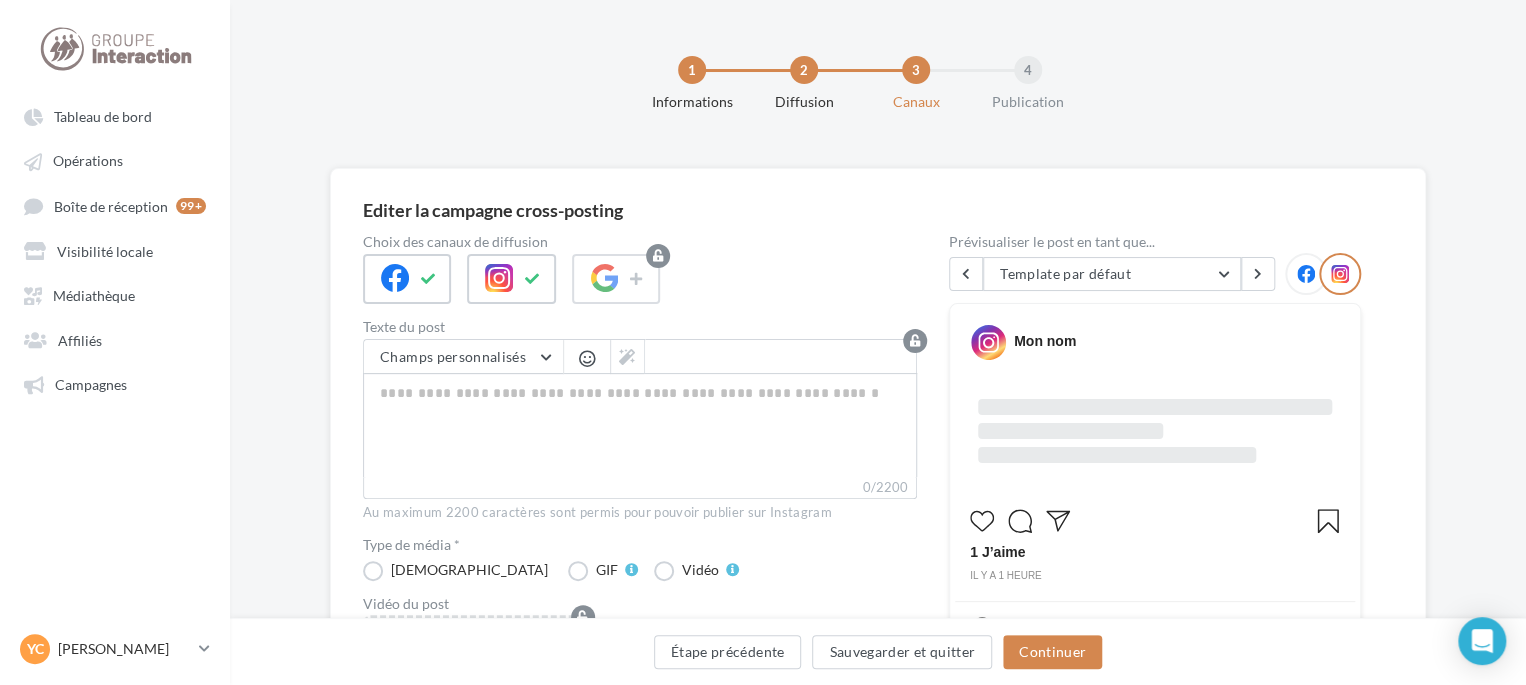 click on "Étape précédente   Sauvegarder et quitter   Continuer" at bounding box center (878, 651) 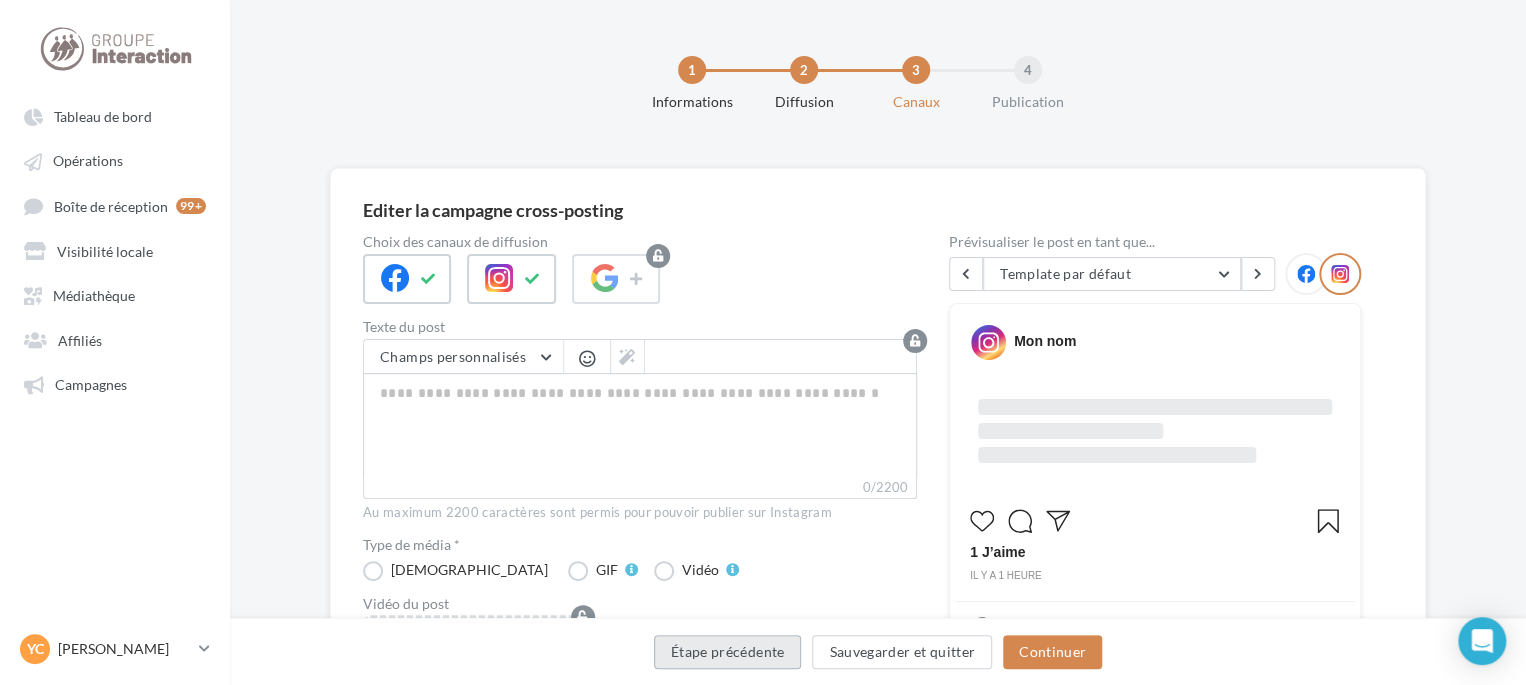 click on "Étape précédente" at bounding box center [728, 652] 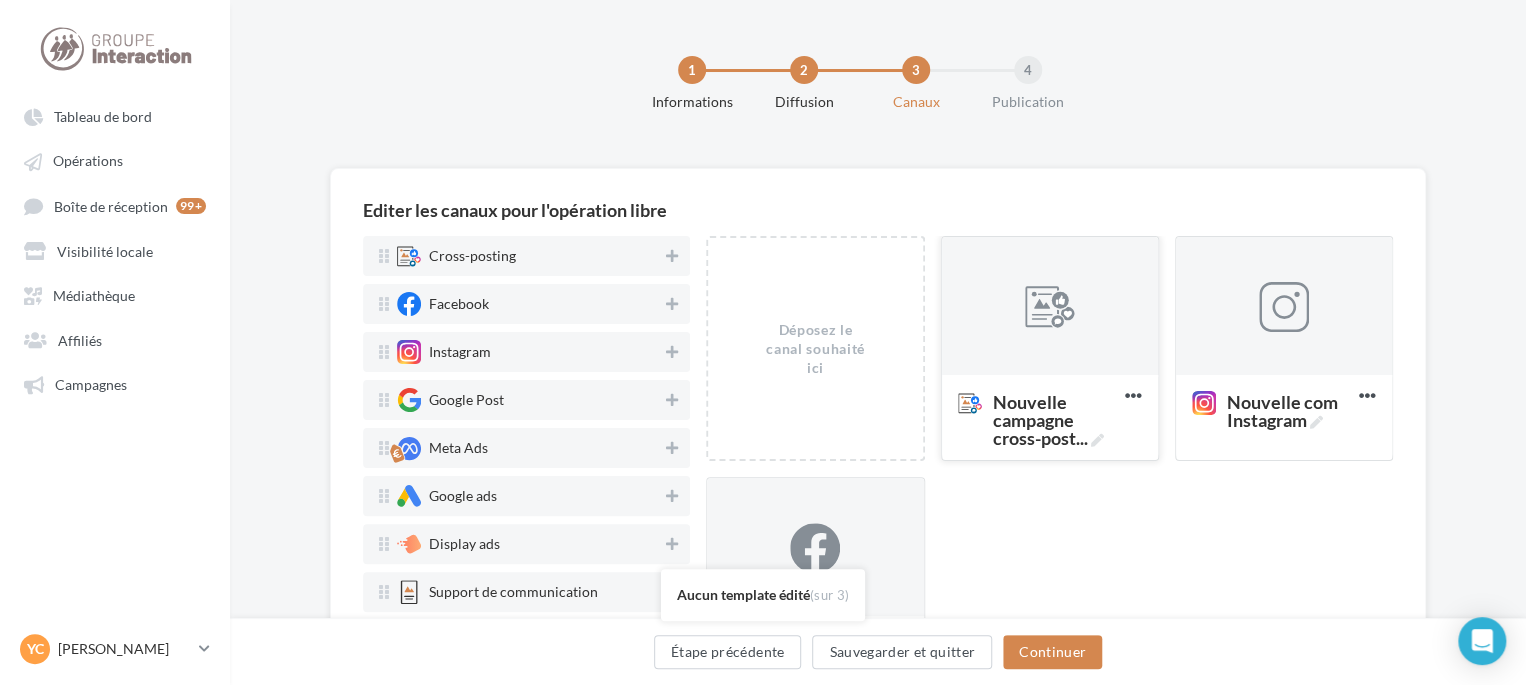 scroll, scrollTop: 37, scrollLeft: 0, axis: vertical 